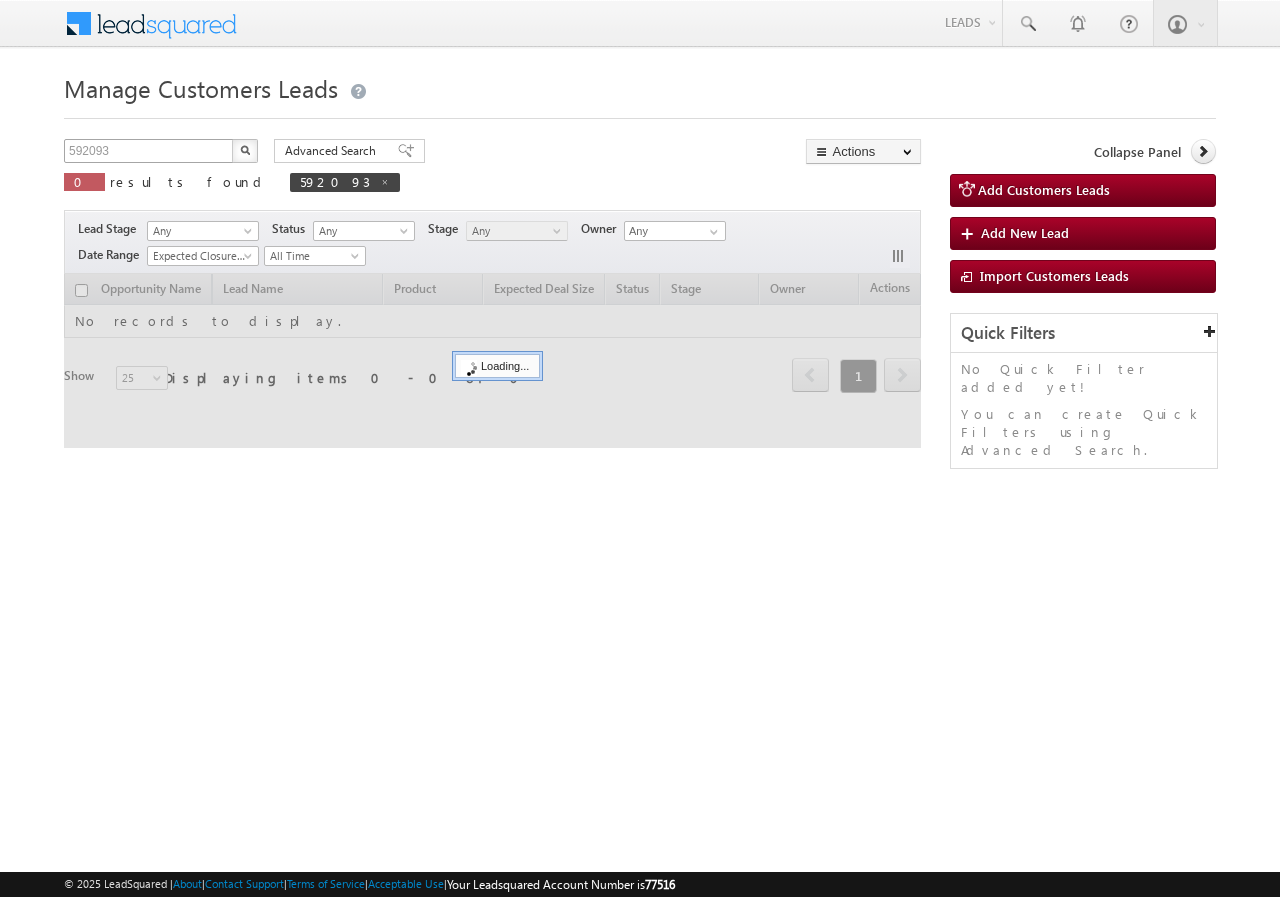 scroll, scrollTop: 0, scrollLeft: 0, axis: both 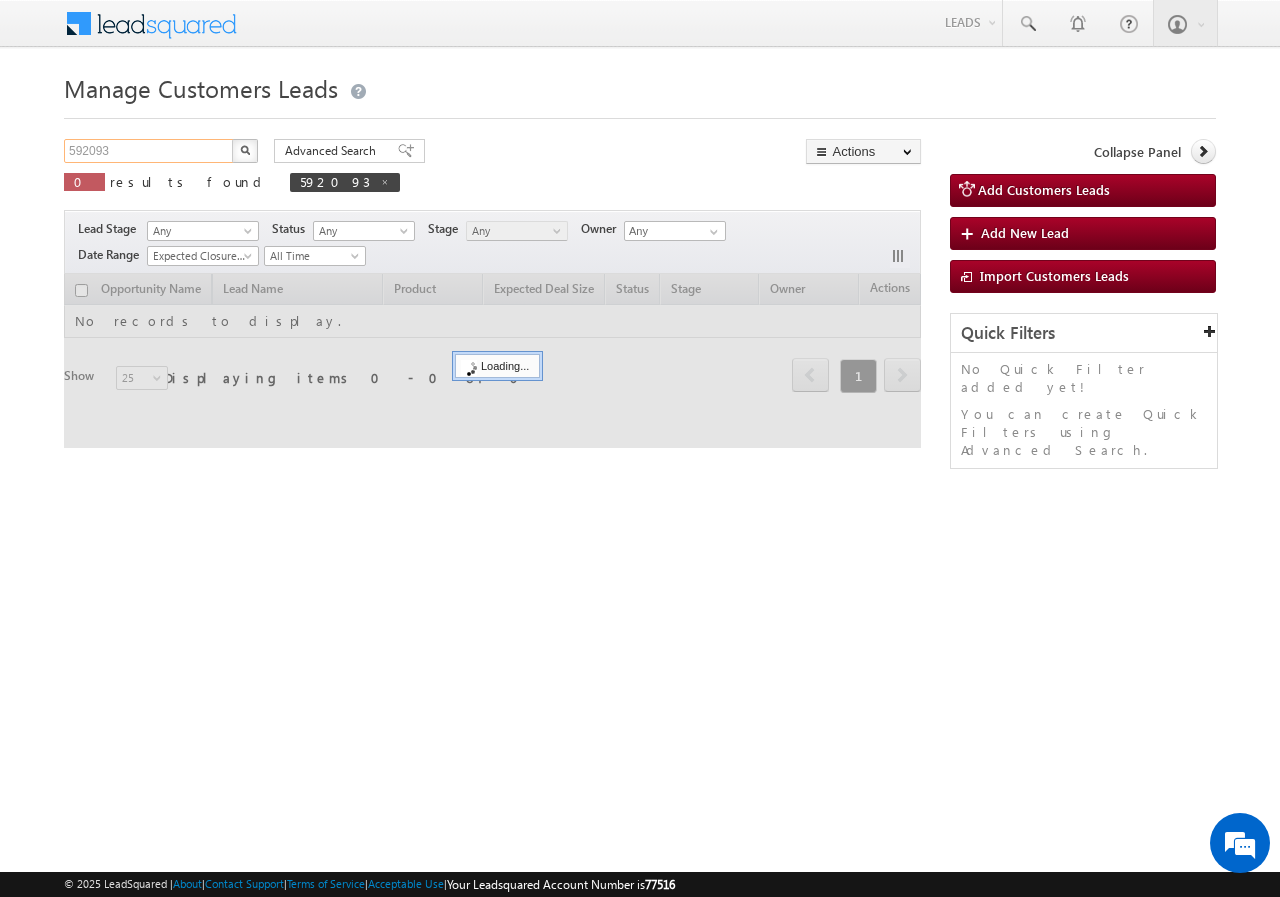 click on "592093" at bounding box center [149, 151] 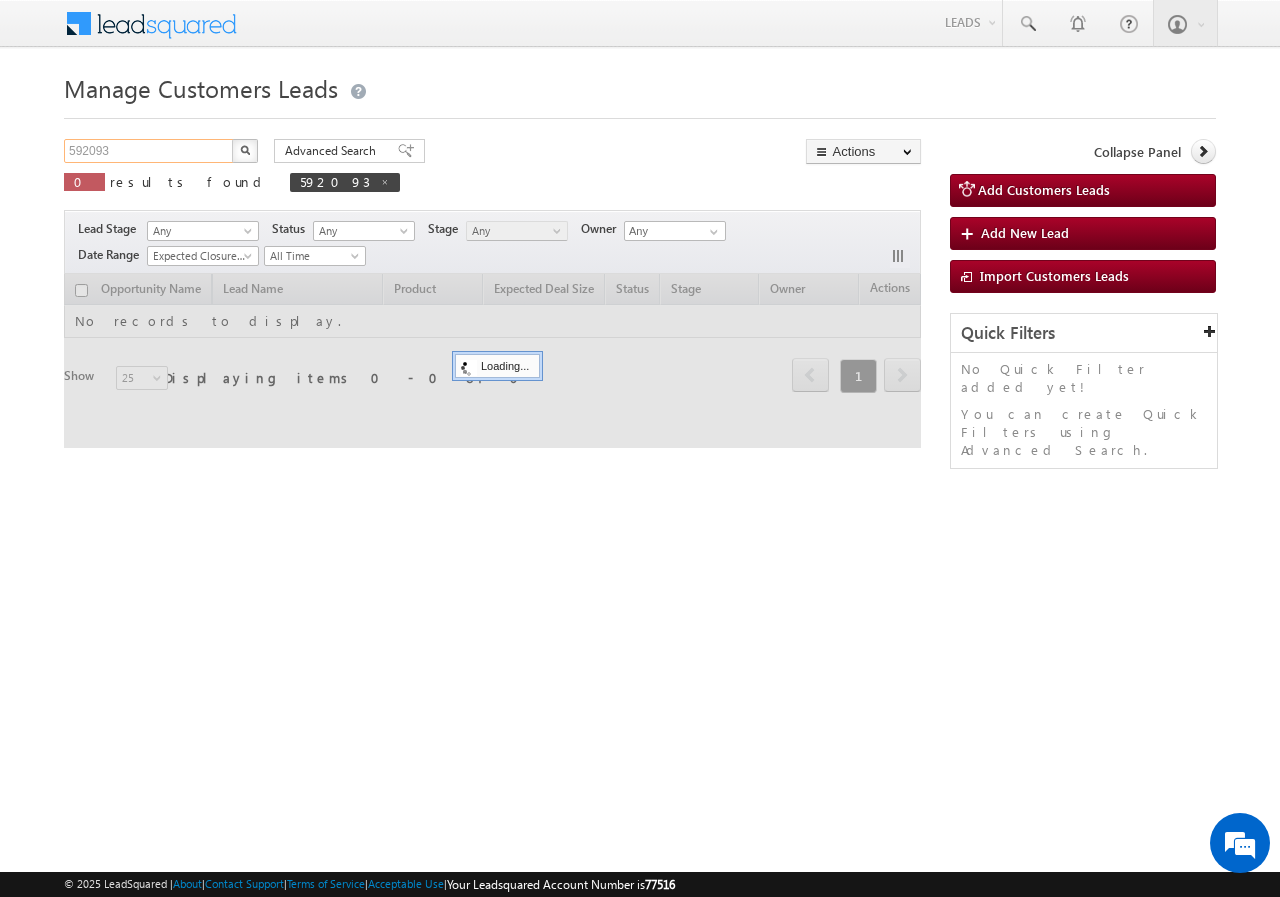 click on "592093" at bounding box center [149, 151] 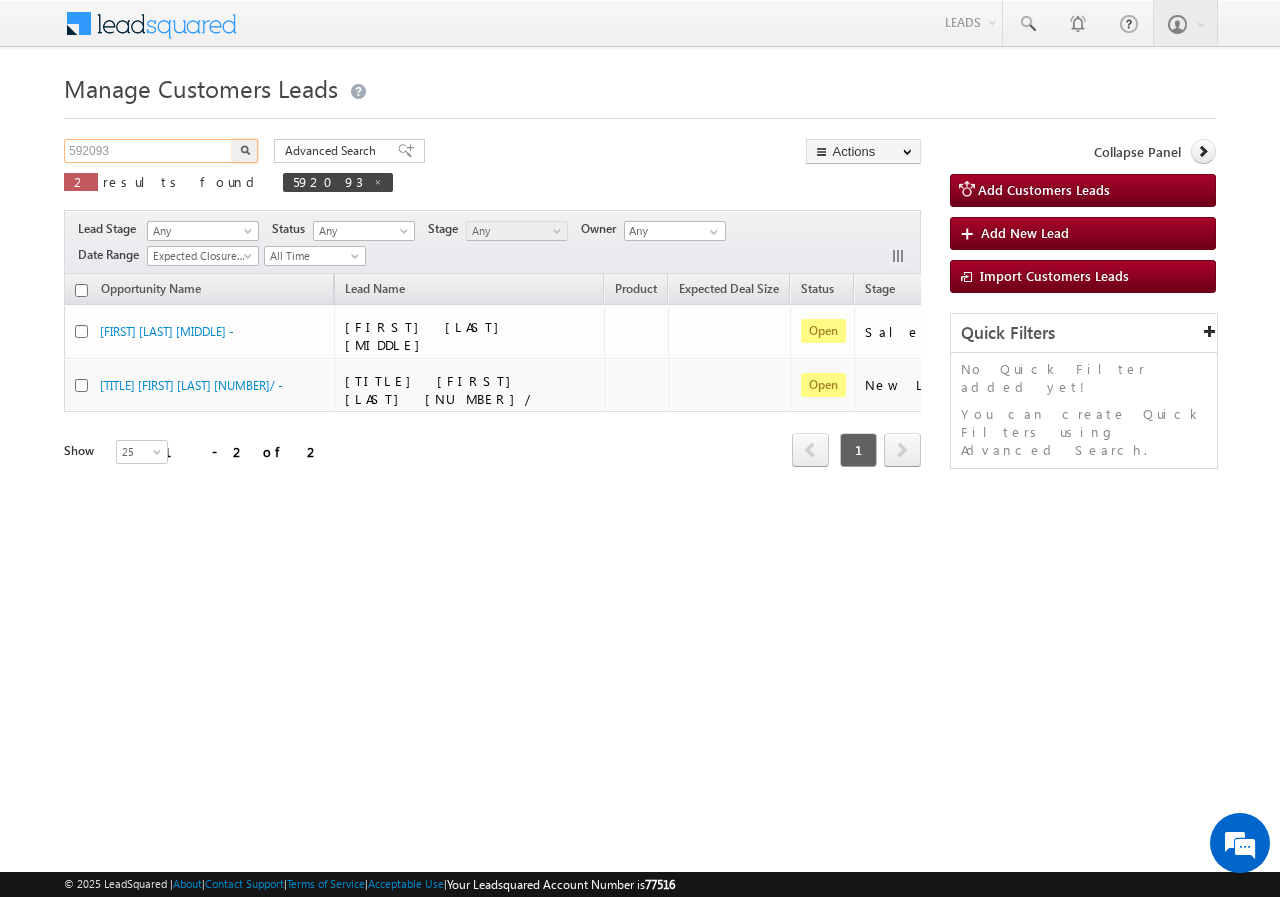 paste on "176" 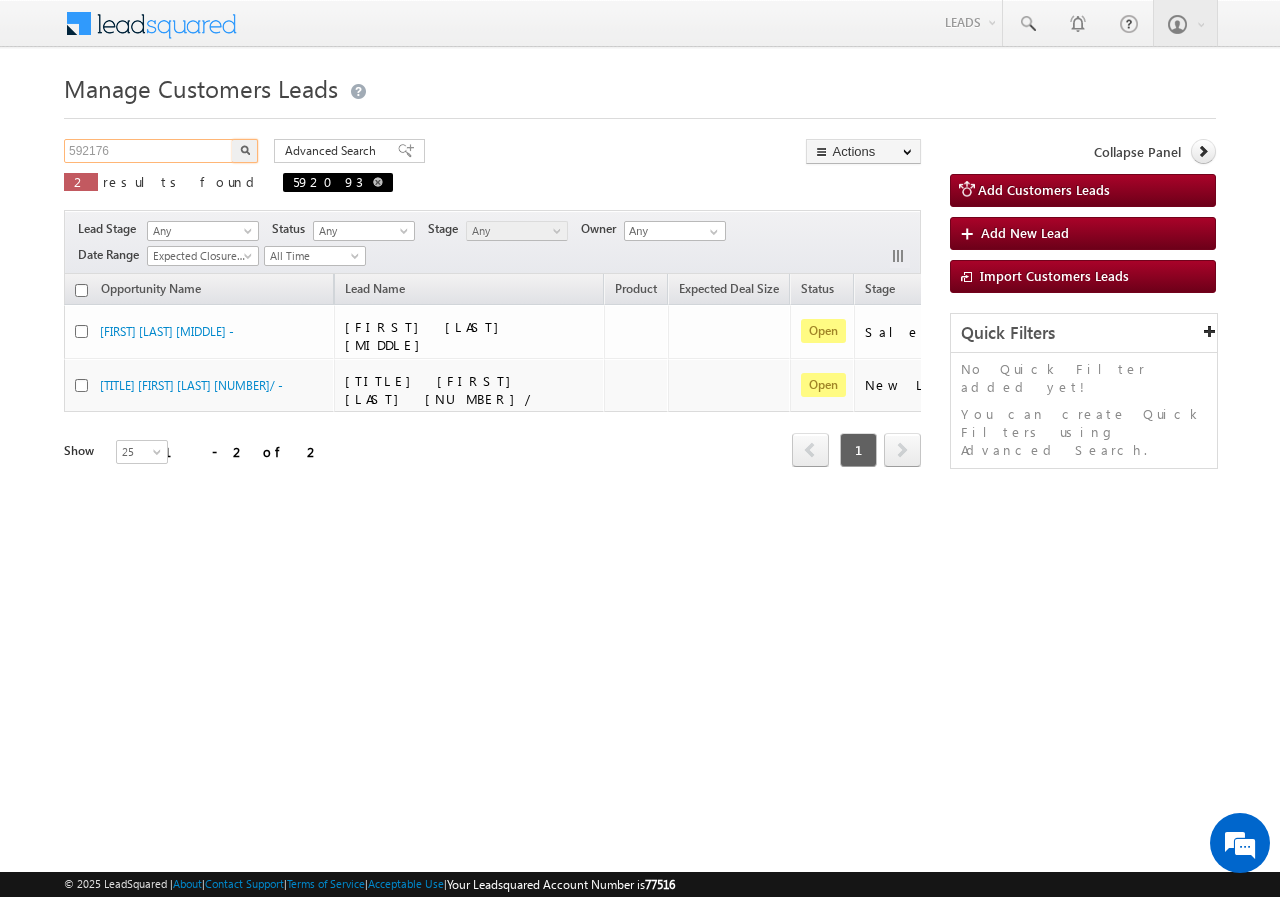 type on "[NUMBER]" 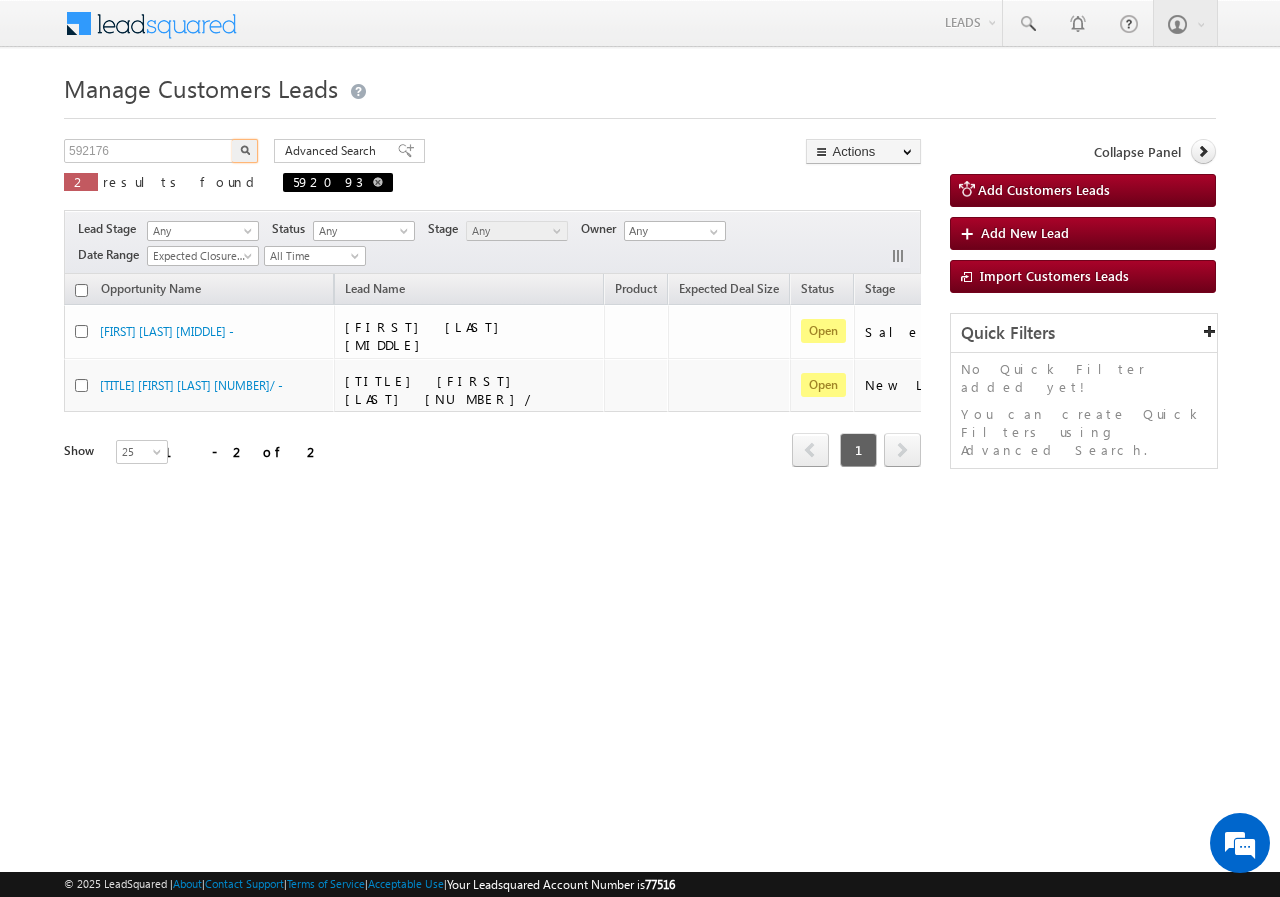 click on "592093" at bounding box center [328, 181] 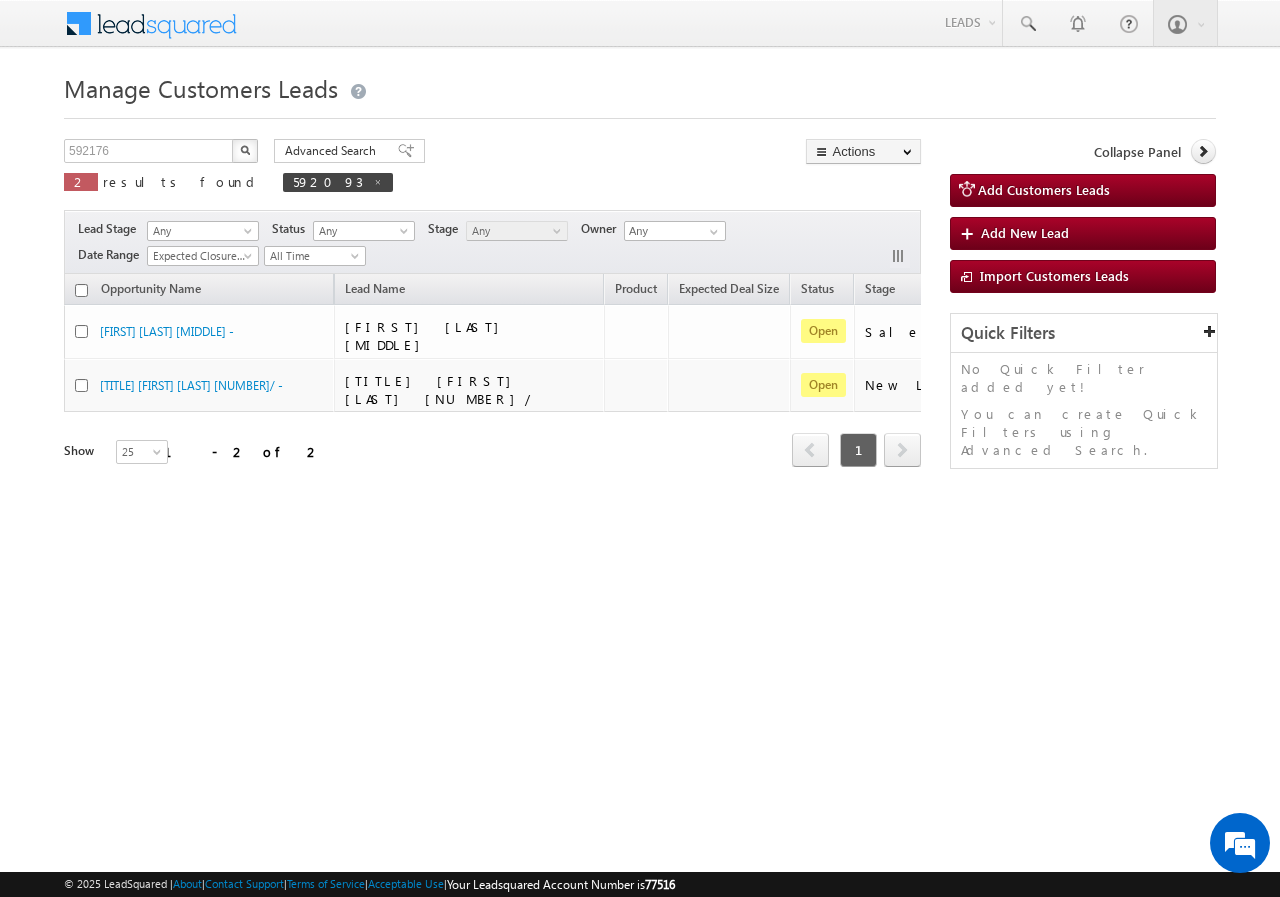 click at bounding box center [245, 151] 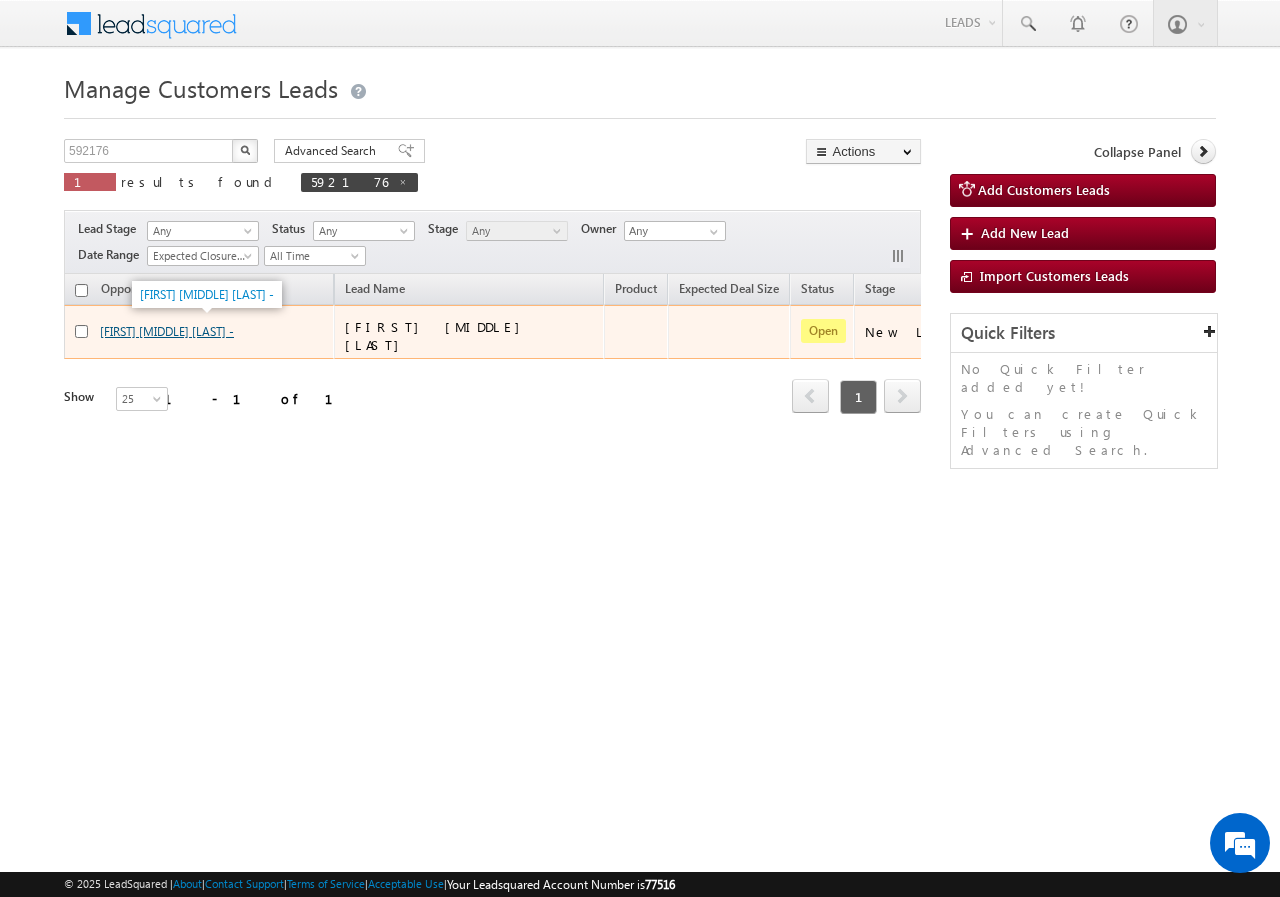 click on "[FIRST] [LAST]  -" at bounding box center (167, 331) 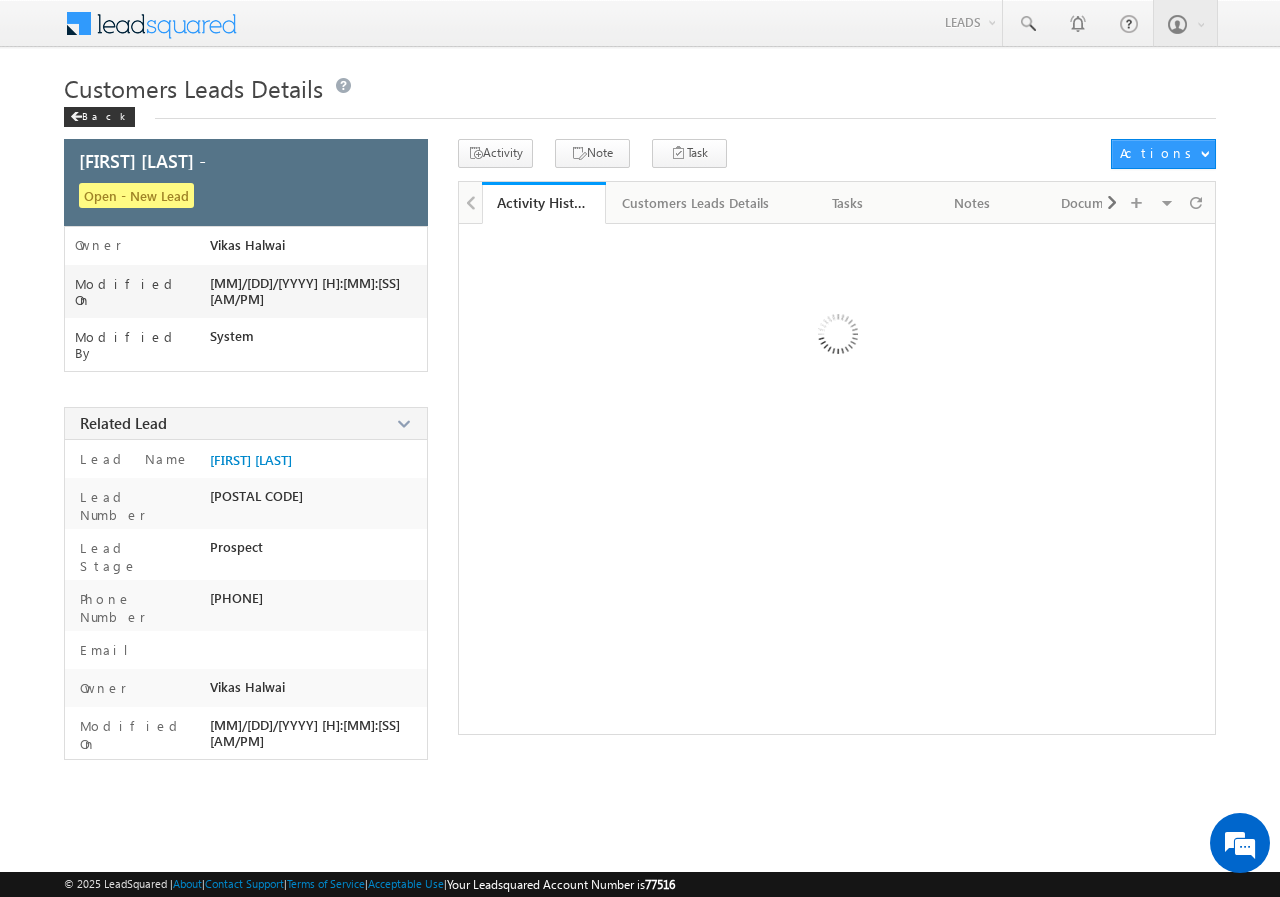 scroll, scrollTop: 0, scrollLeft: 0, axis: both 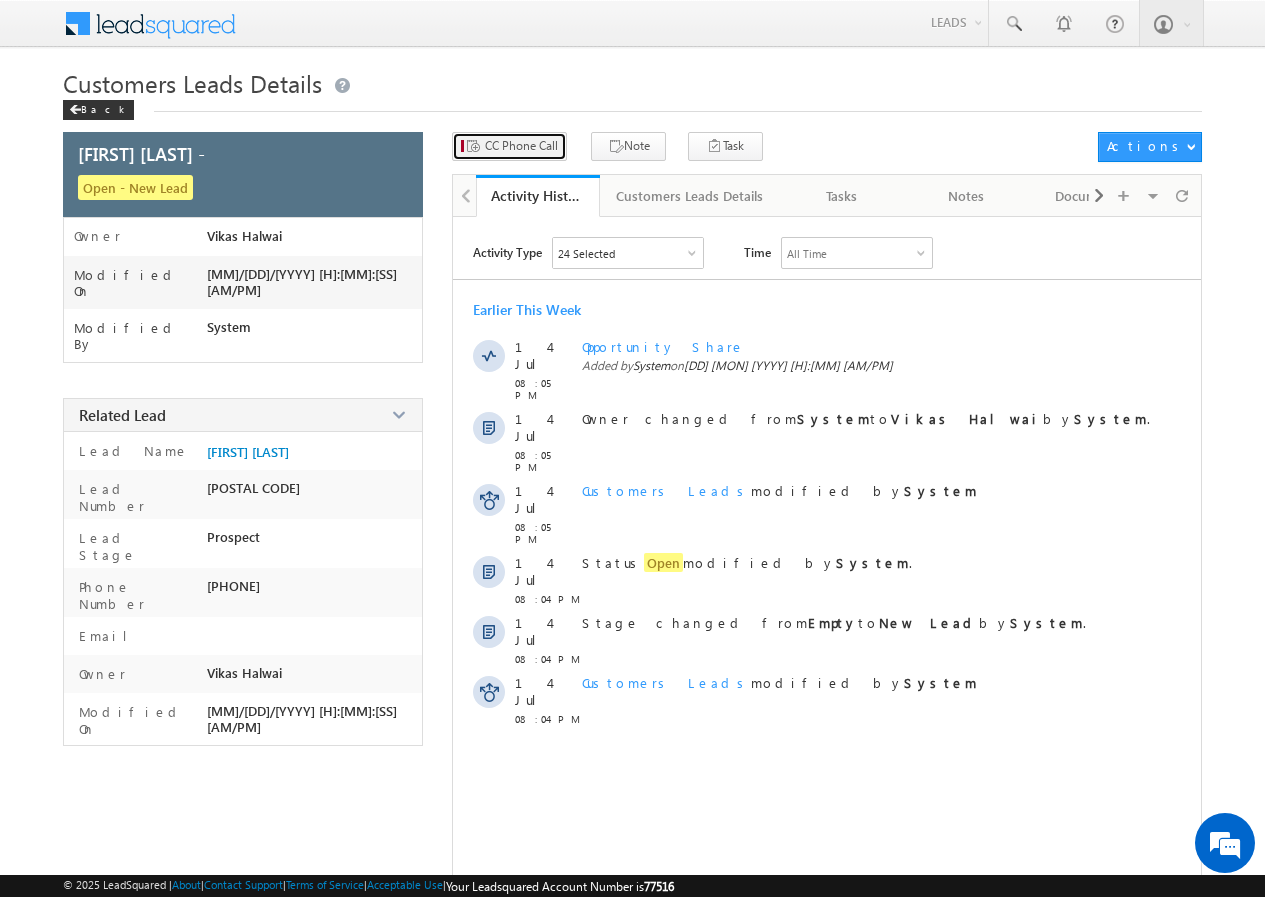 click on "CC Phone Call" at bounding box center [521, 146] 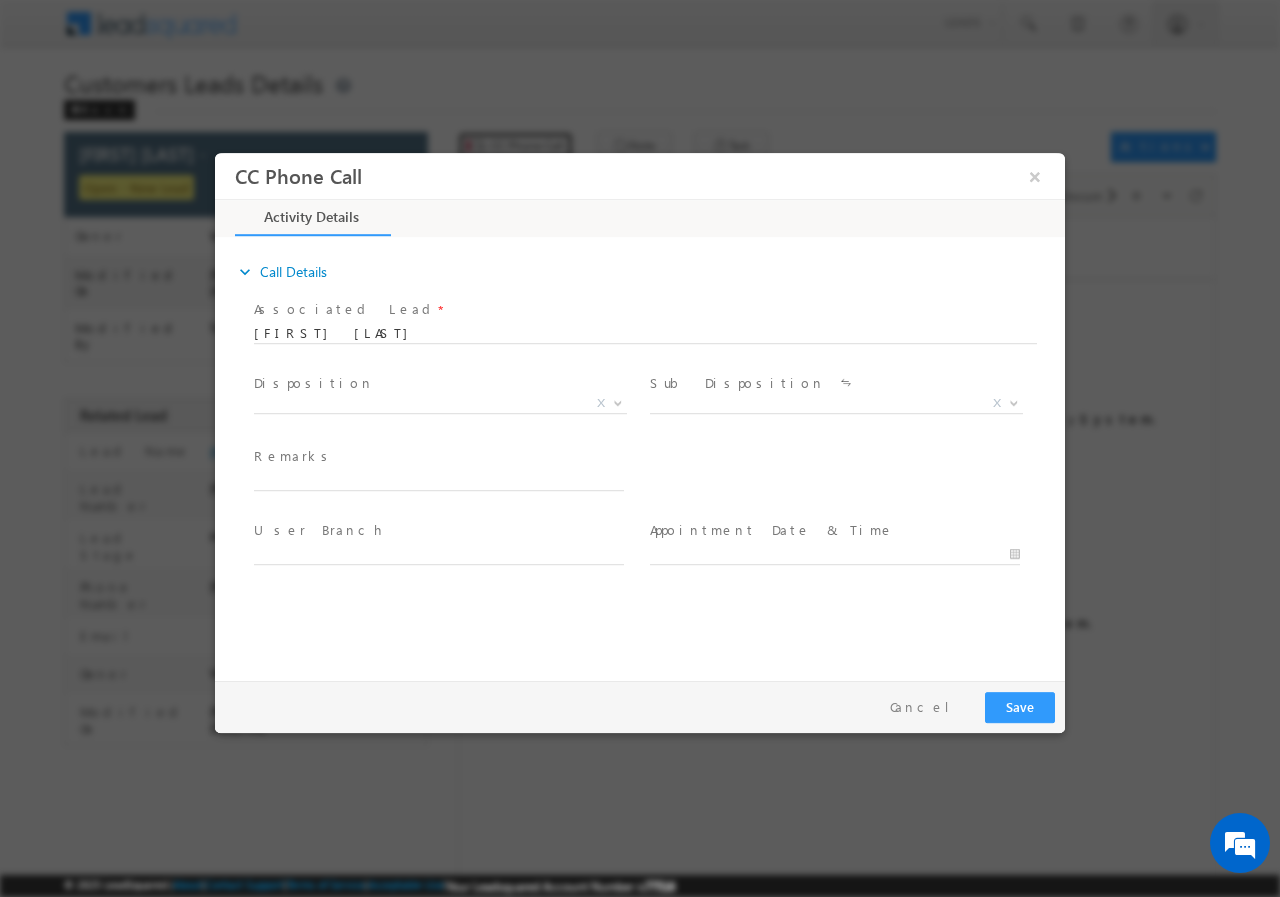 scroll, scrollTop: 0, scrollLeft: 0, axis: both 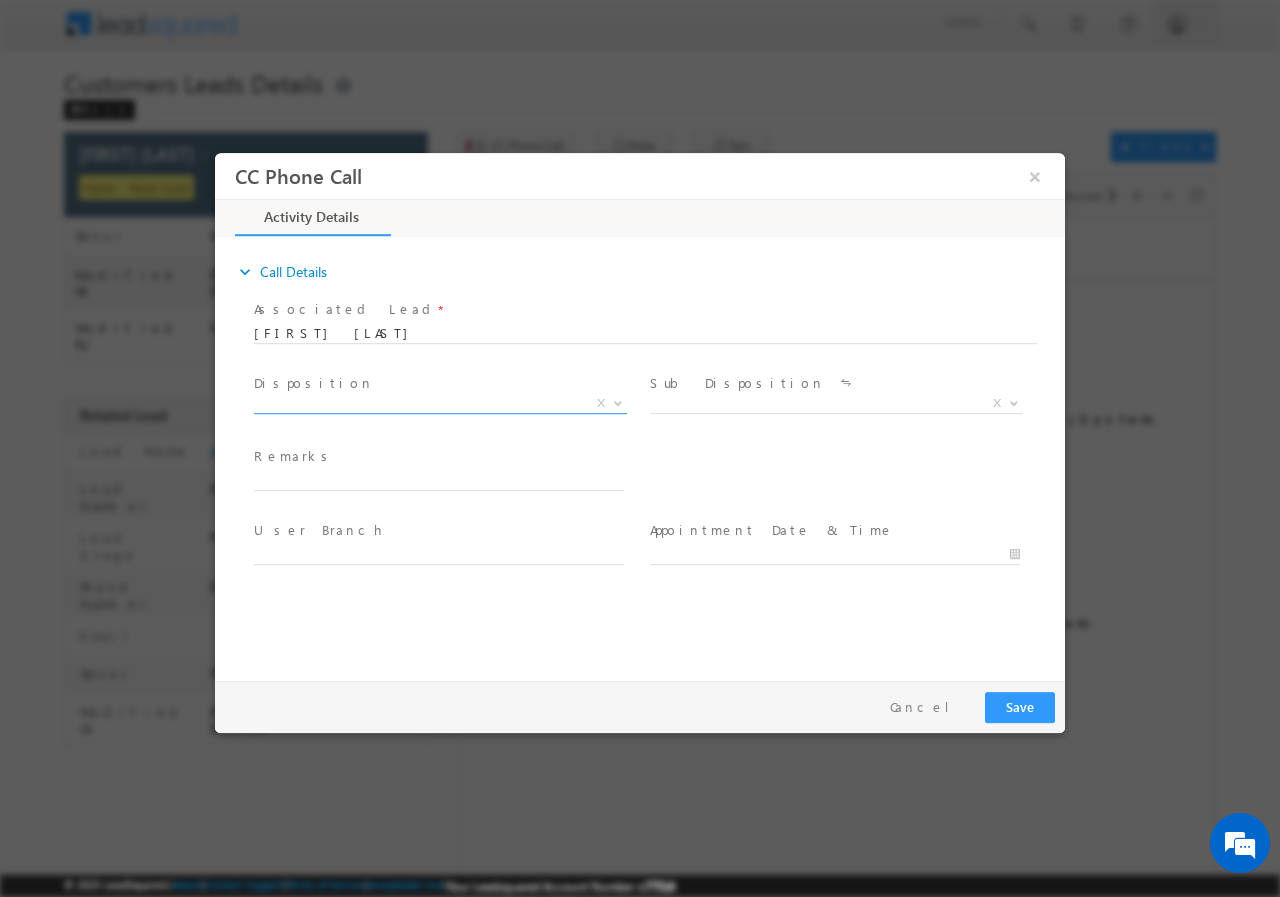click on "X" at bounding box center [440, 403] 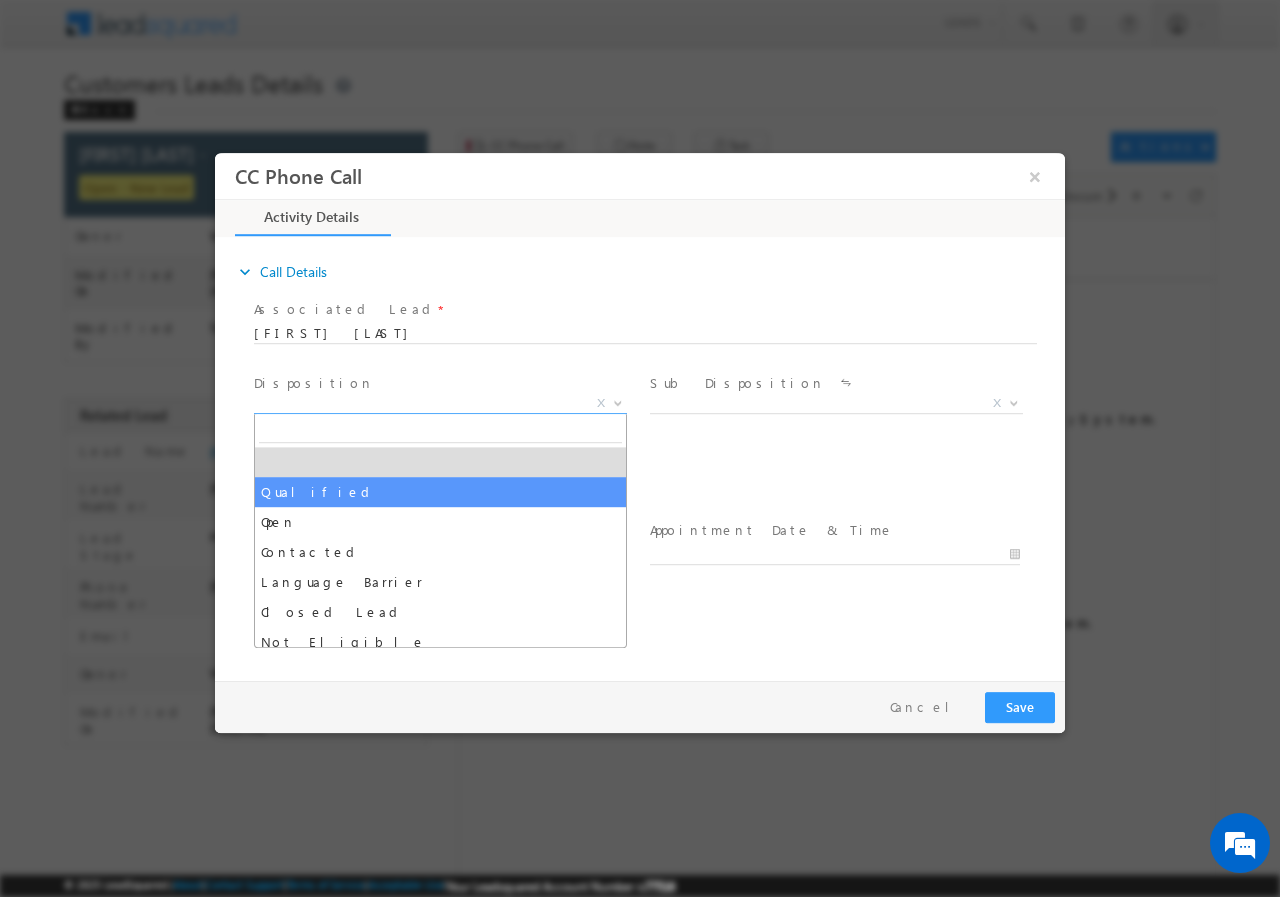 scroll, scrollTop: 0, scrollLeft: 0, axis: both 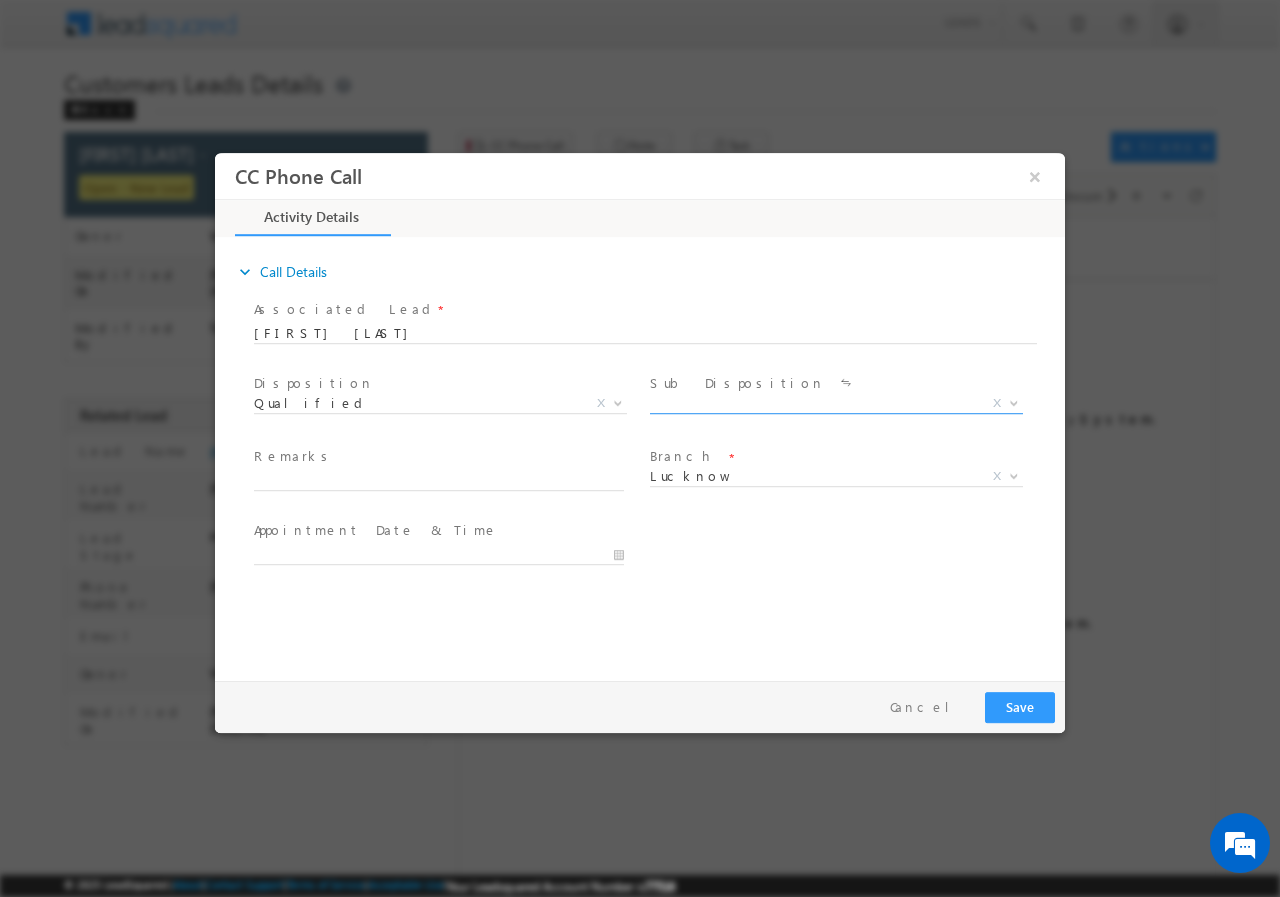 click on "X" at bounding box center [836, 403] 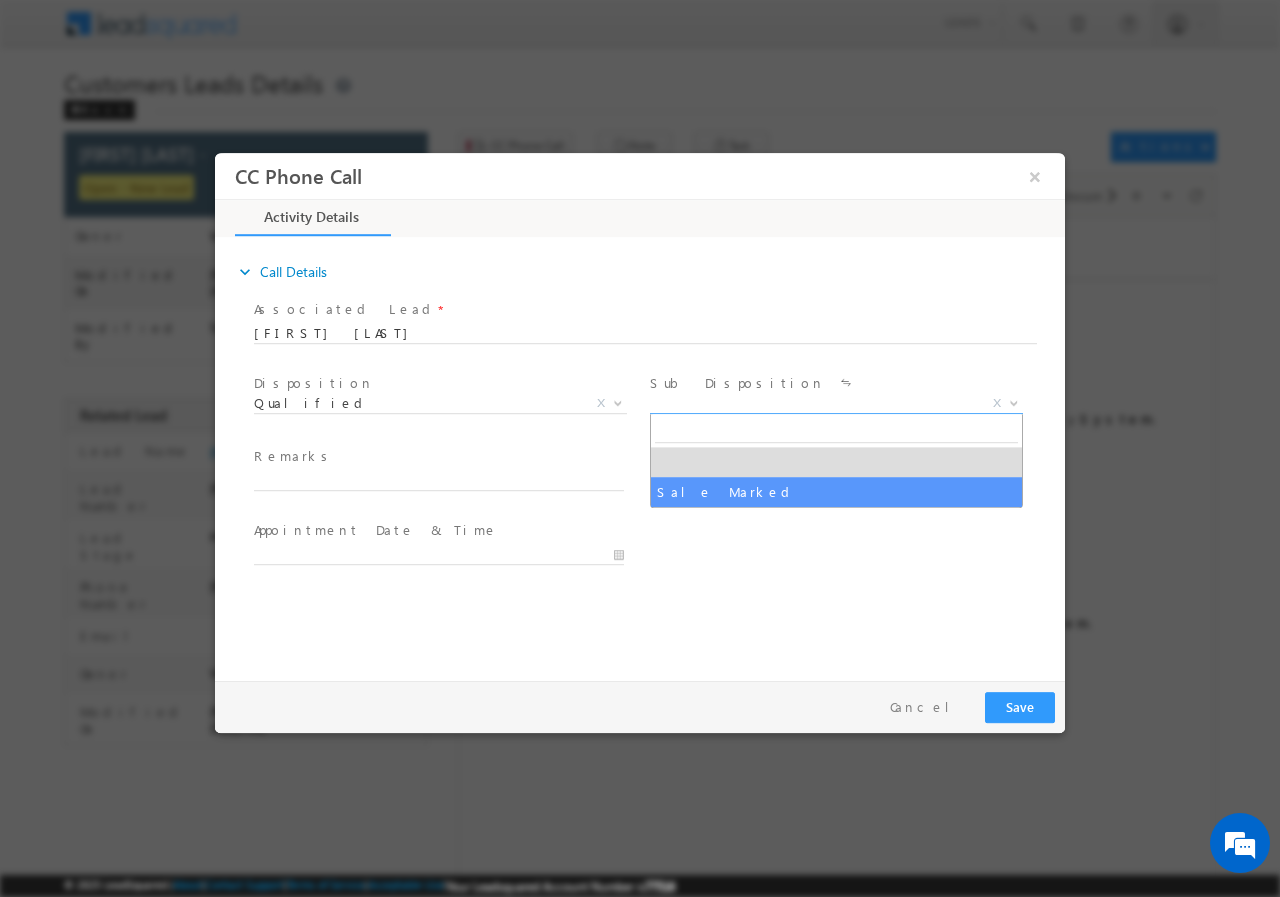 select on "Sale Marked" 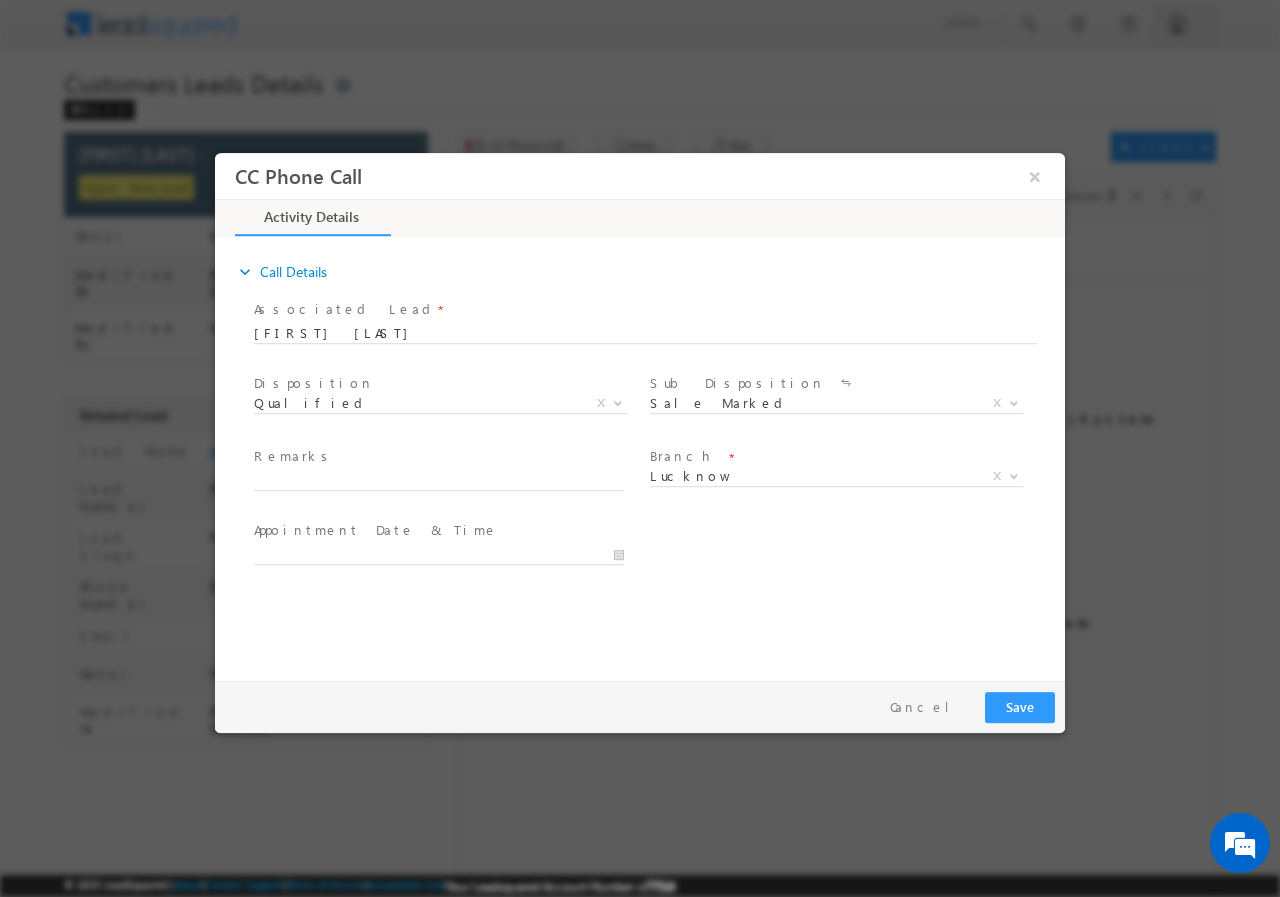 click at bounding box center [448, 481] 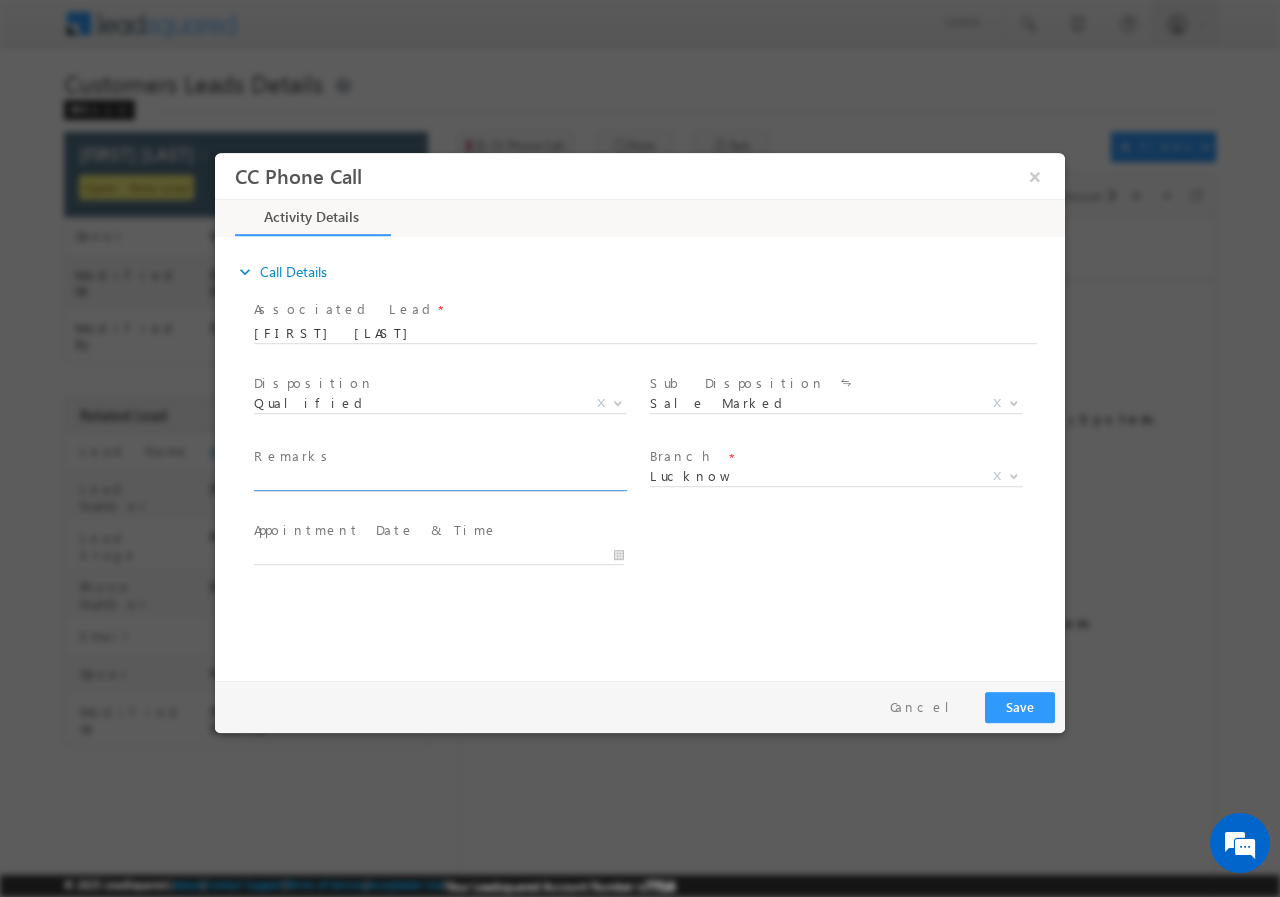 click at bounding box center [439, 480] 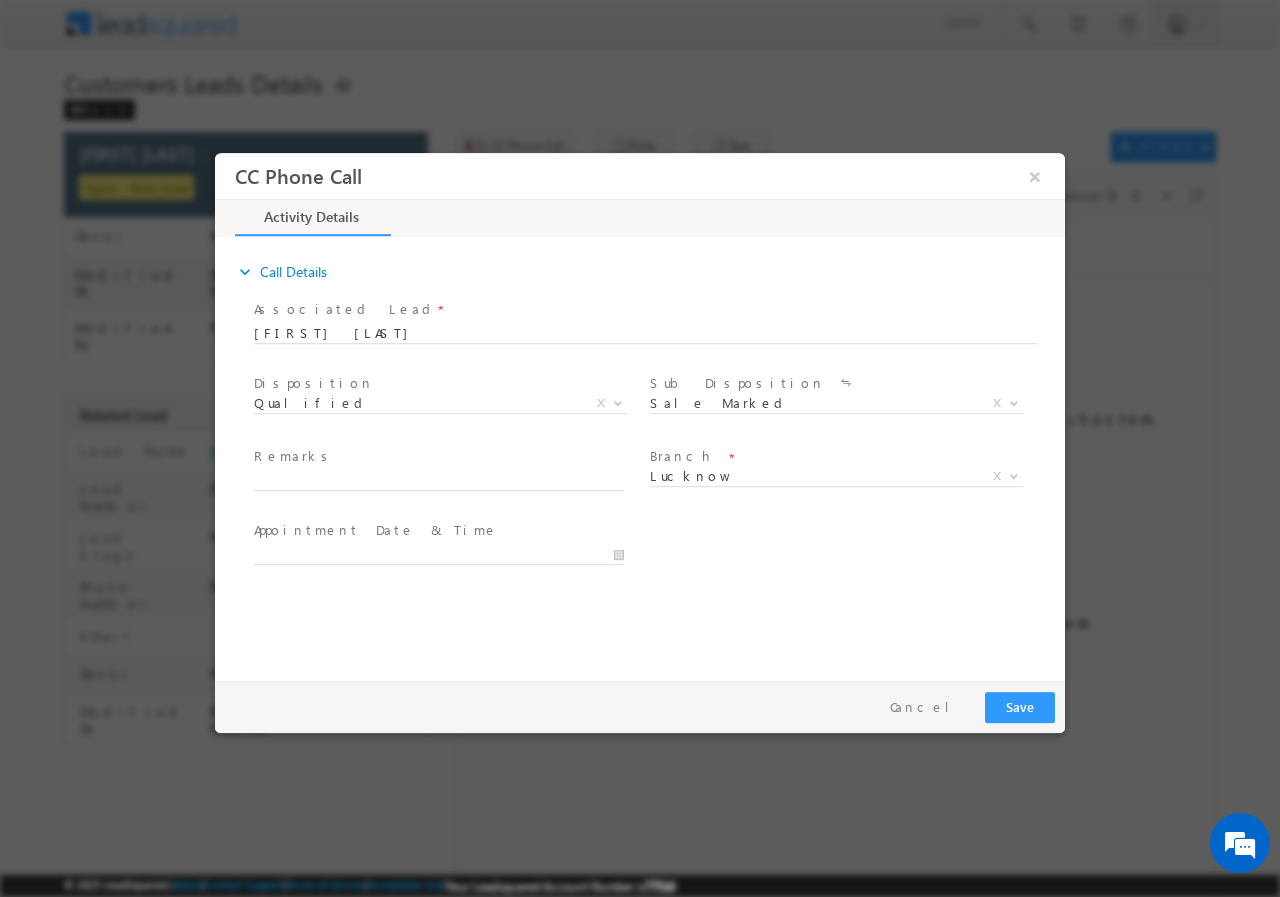 drag, startPoint x: 783, startPoint y: 530, endPoint x: 599, endPoint y: 518, distance: 184.39088 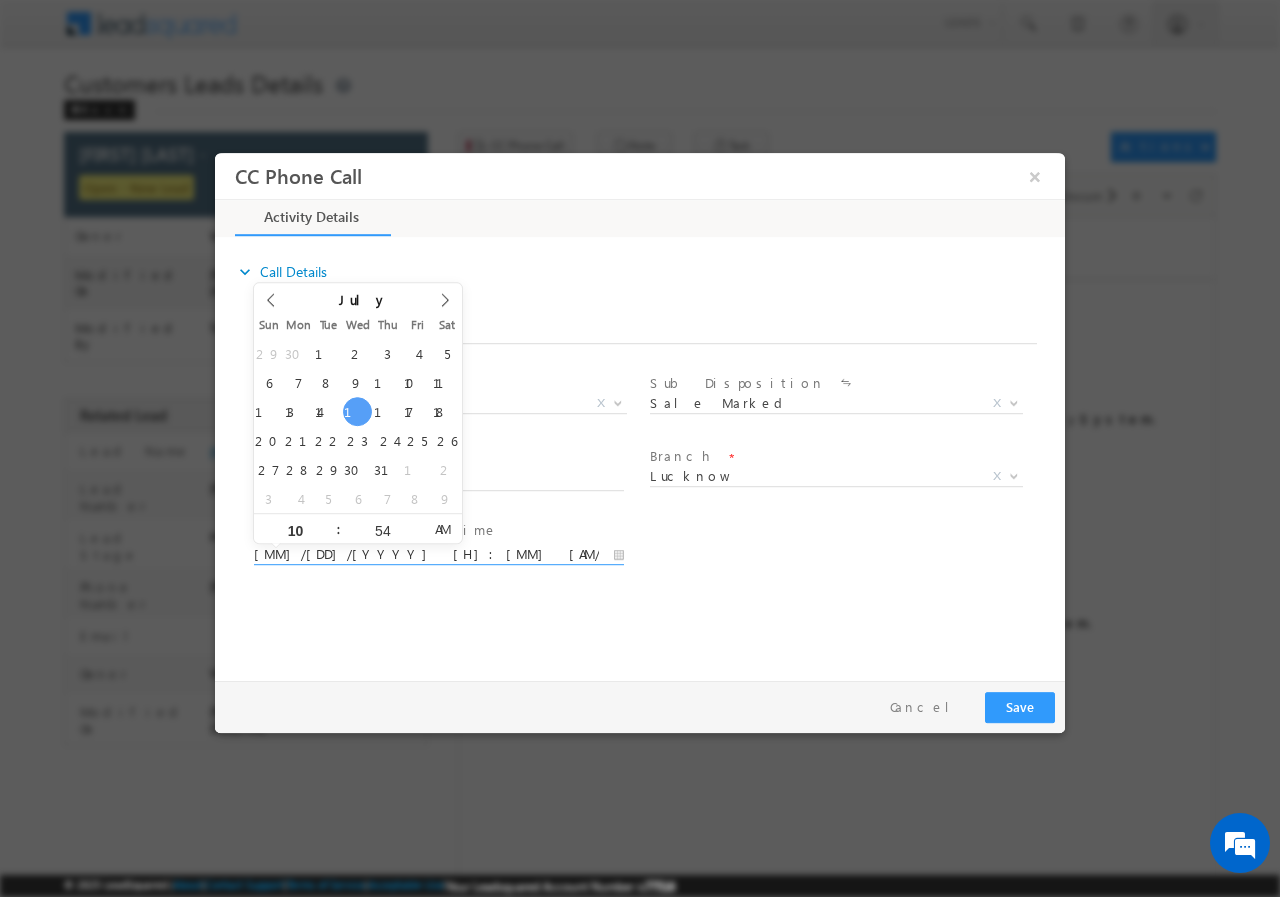 click on "[MM]/[DD]/[YYYY] [H]:[MM] [AM/PM]" at bounding box center (439, 554) 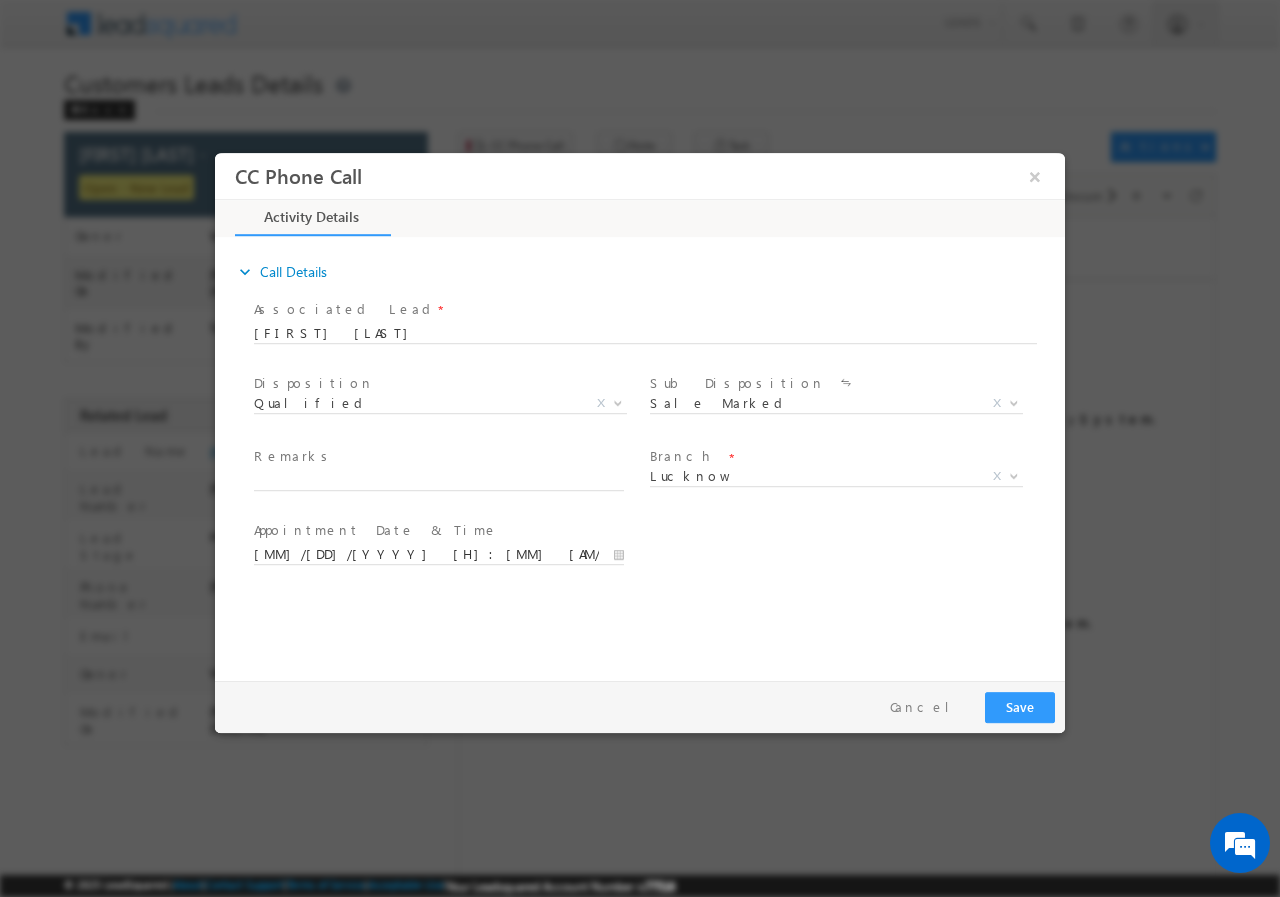click on "User Branch
*
Appointment Date & Time
*
[MM]/[DD]/[YYYY] [H]:[MM] [AM/PM]" at bounding box center (657, 552) 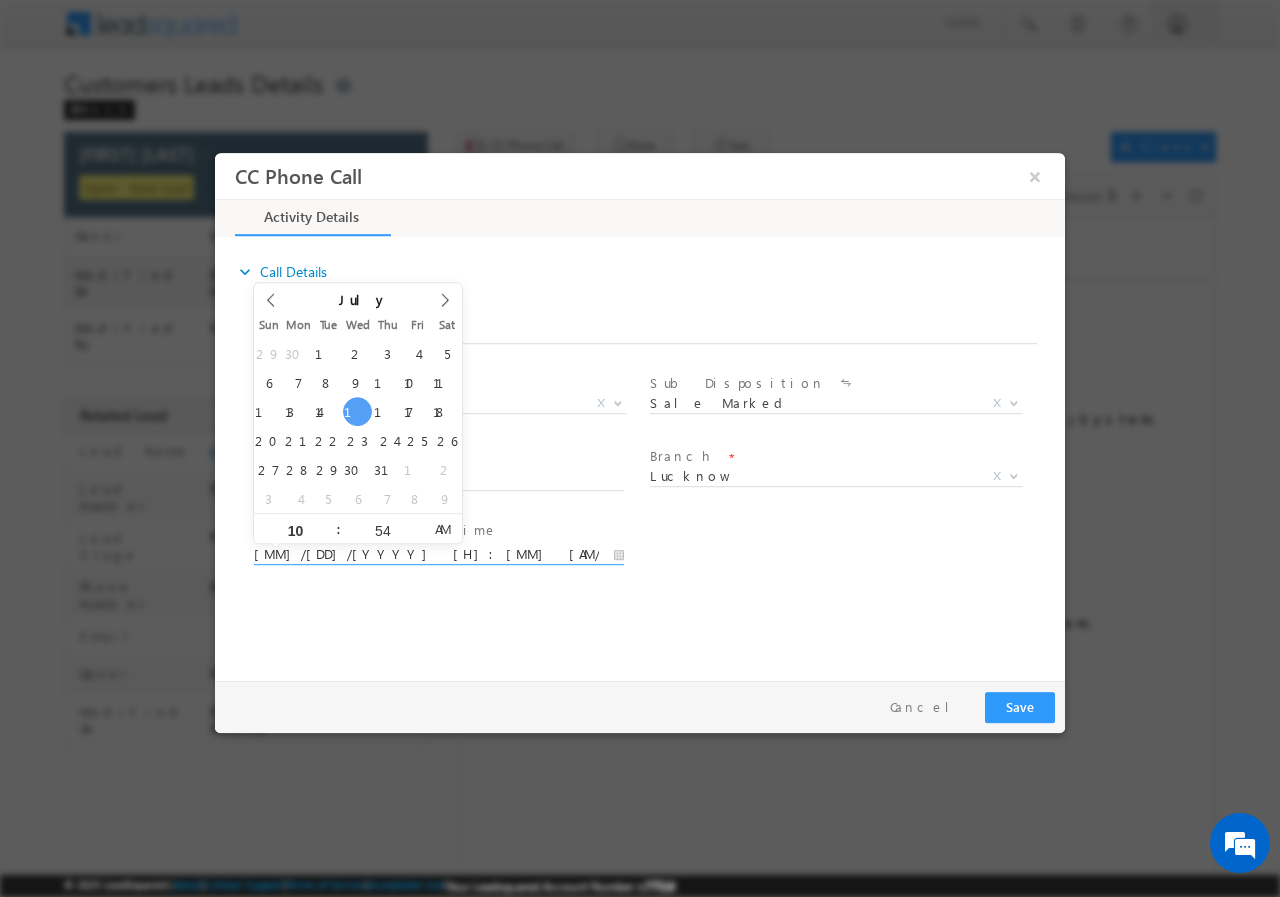 click on "[MM]/[DD]/[YYYY] [H]:[MM] [AM/PM]" at bounding box center (439, 554) 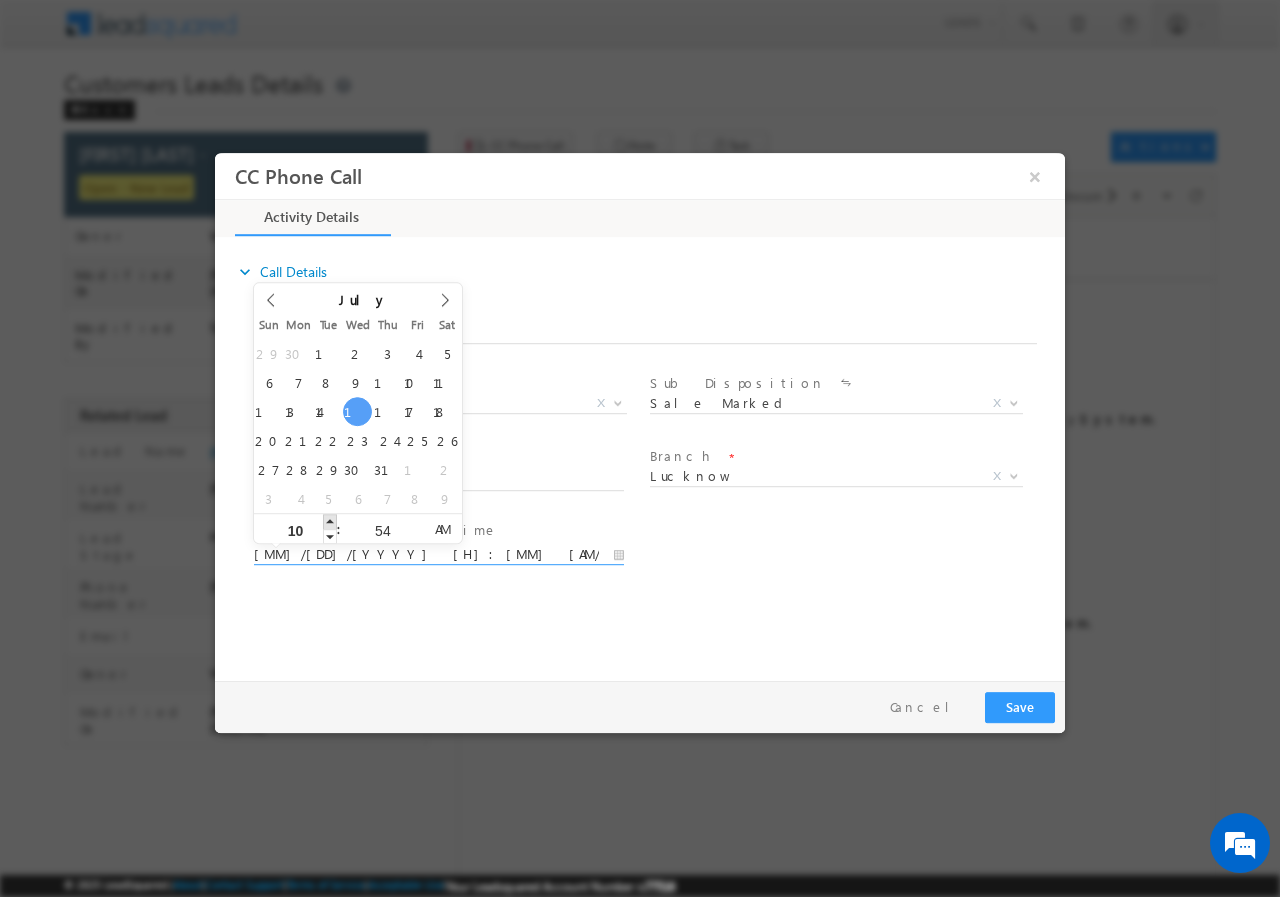 type on "[MM]/[DD]/[YYYY] [H]:[MM] [AM/PM]" 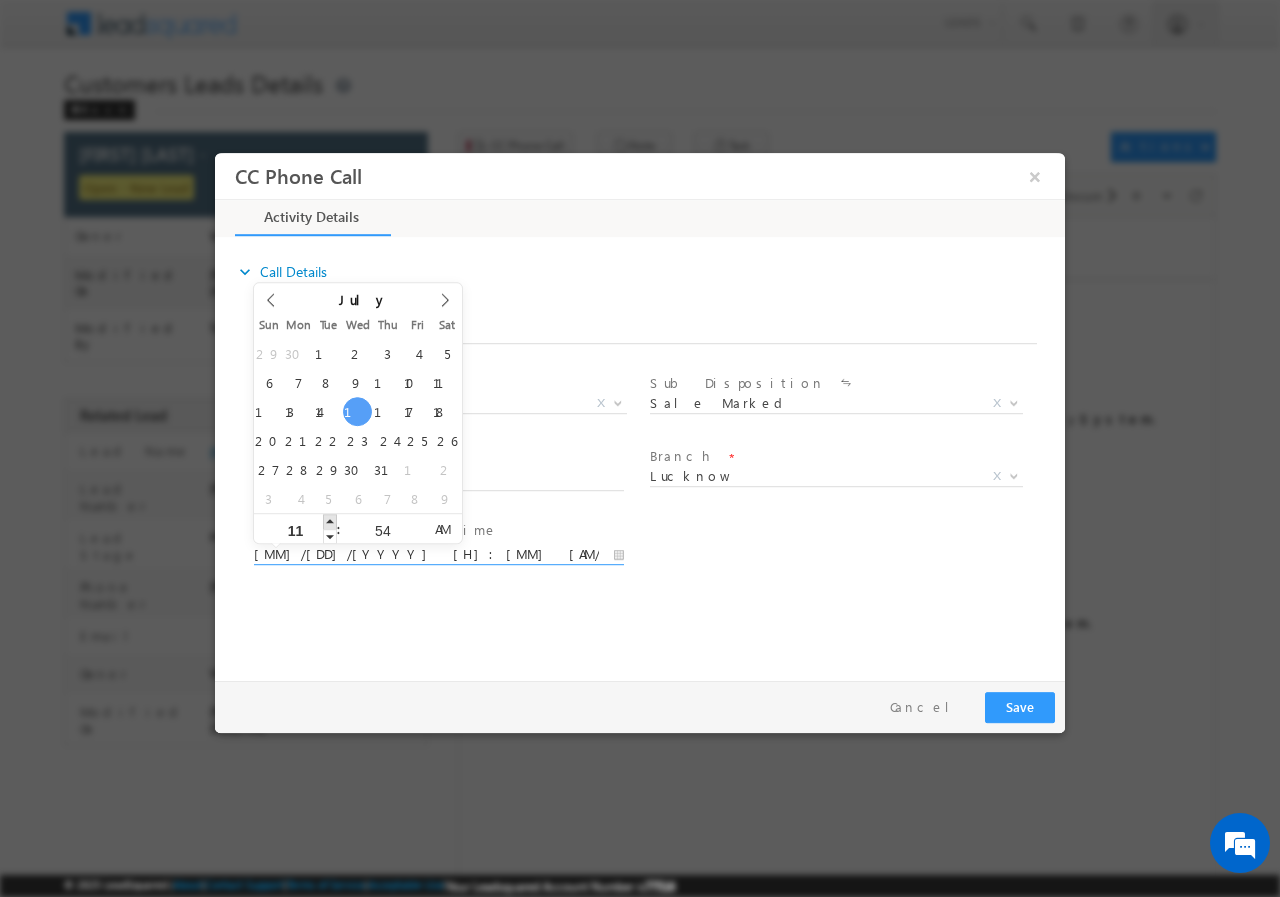click at bounding box center [330, 520] 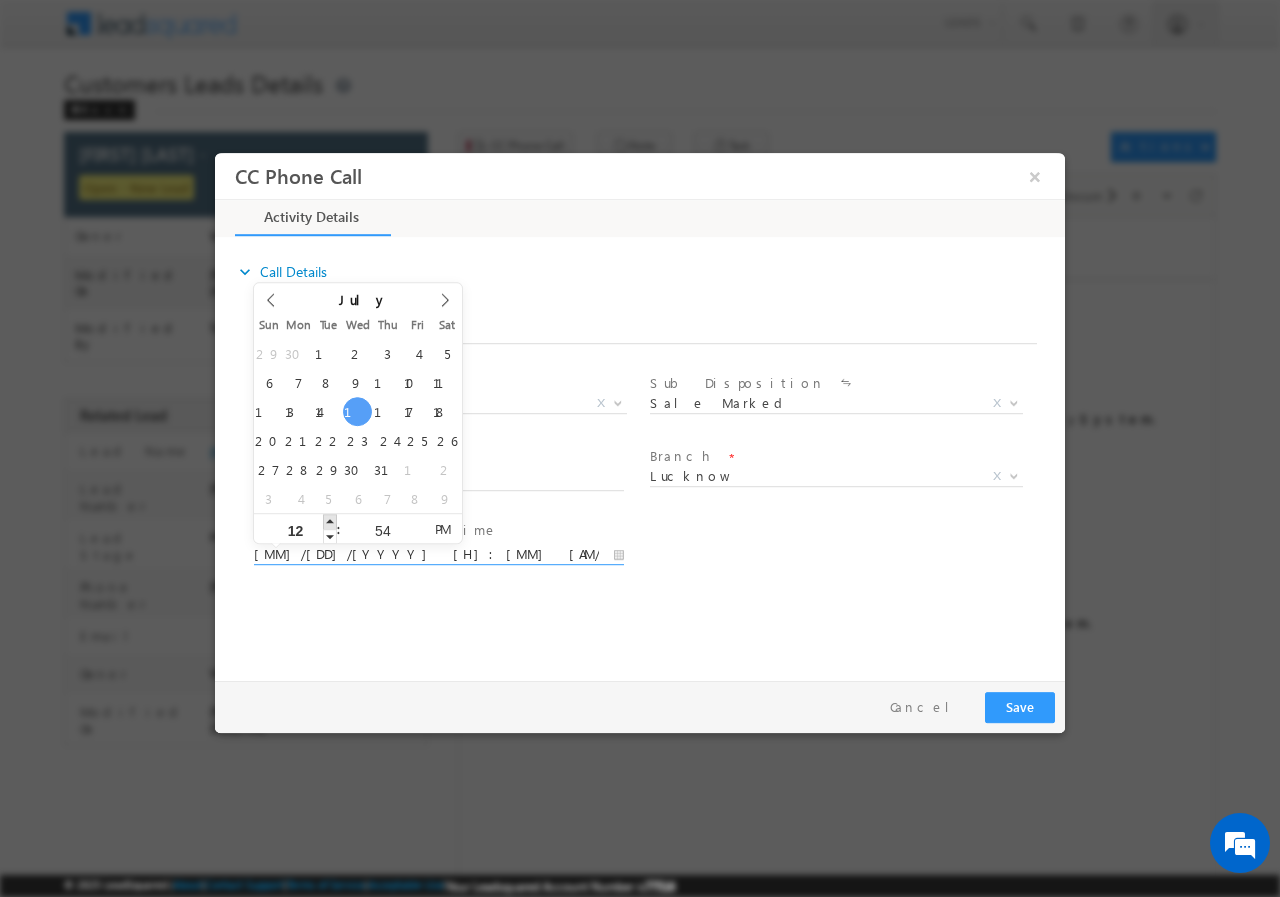 click at bounding box center (330, 520) 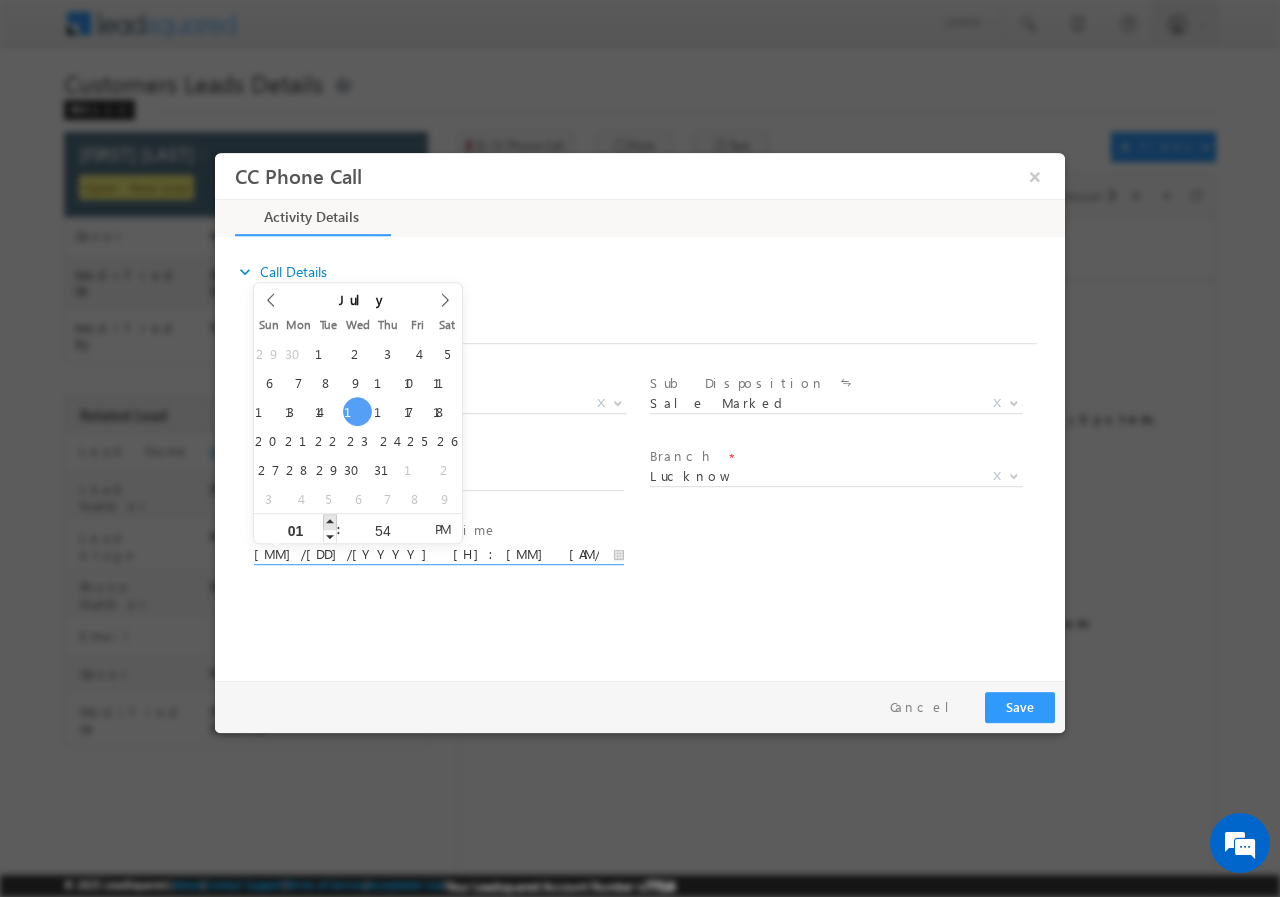 click at bounding box center [330, 520] 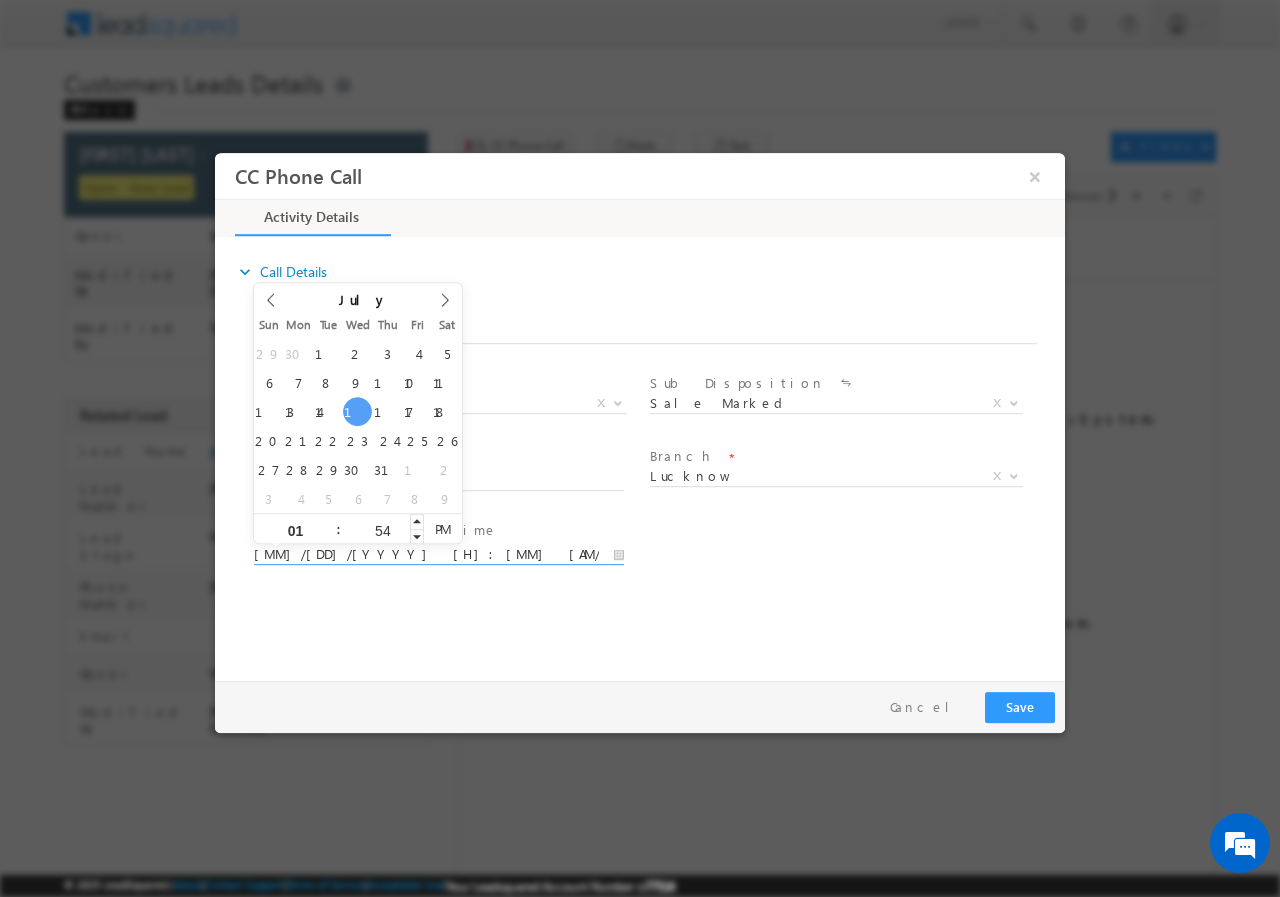 click on "54" at bounding box center (382, 529) 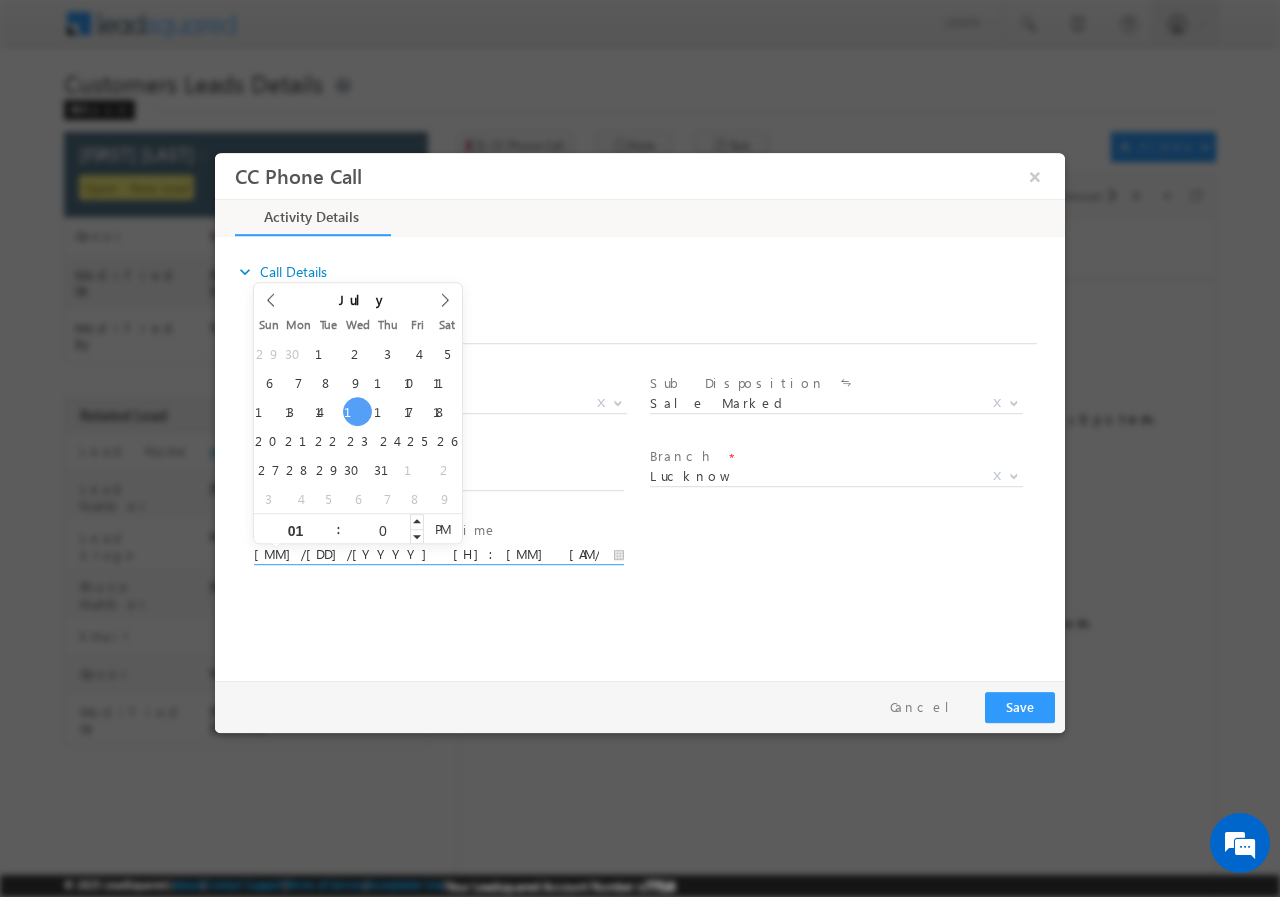type on "00" 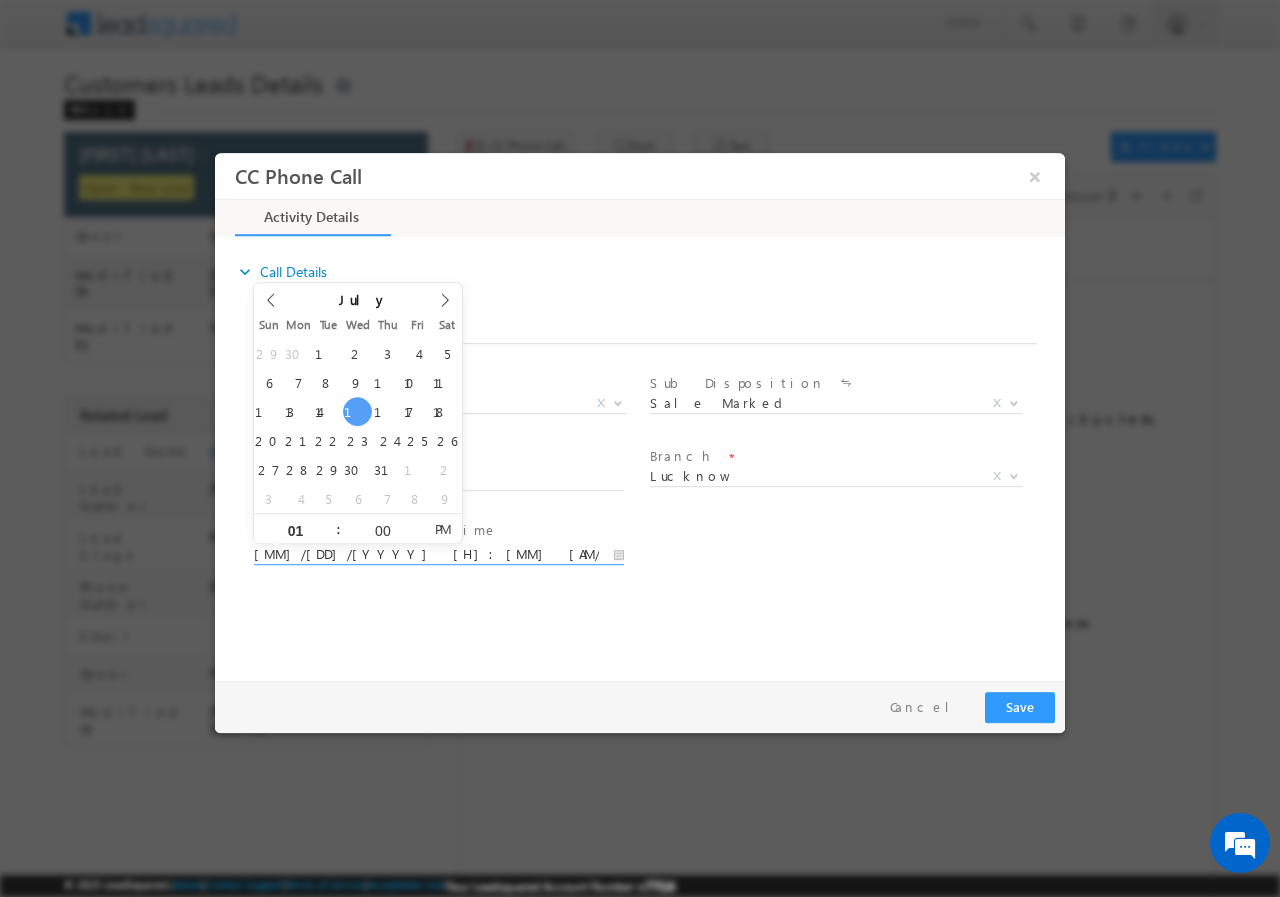 type on "[MM]/[DD]/[YYYY] [H]:[MM] [AM/PM]" 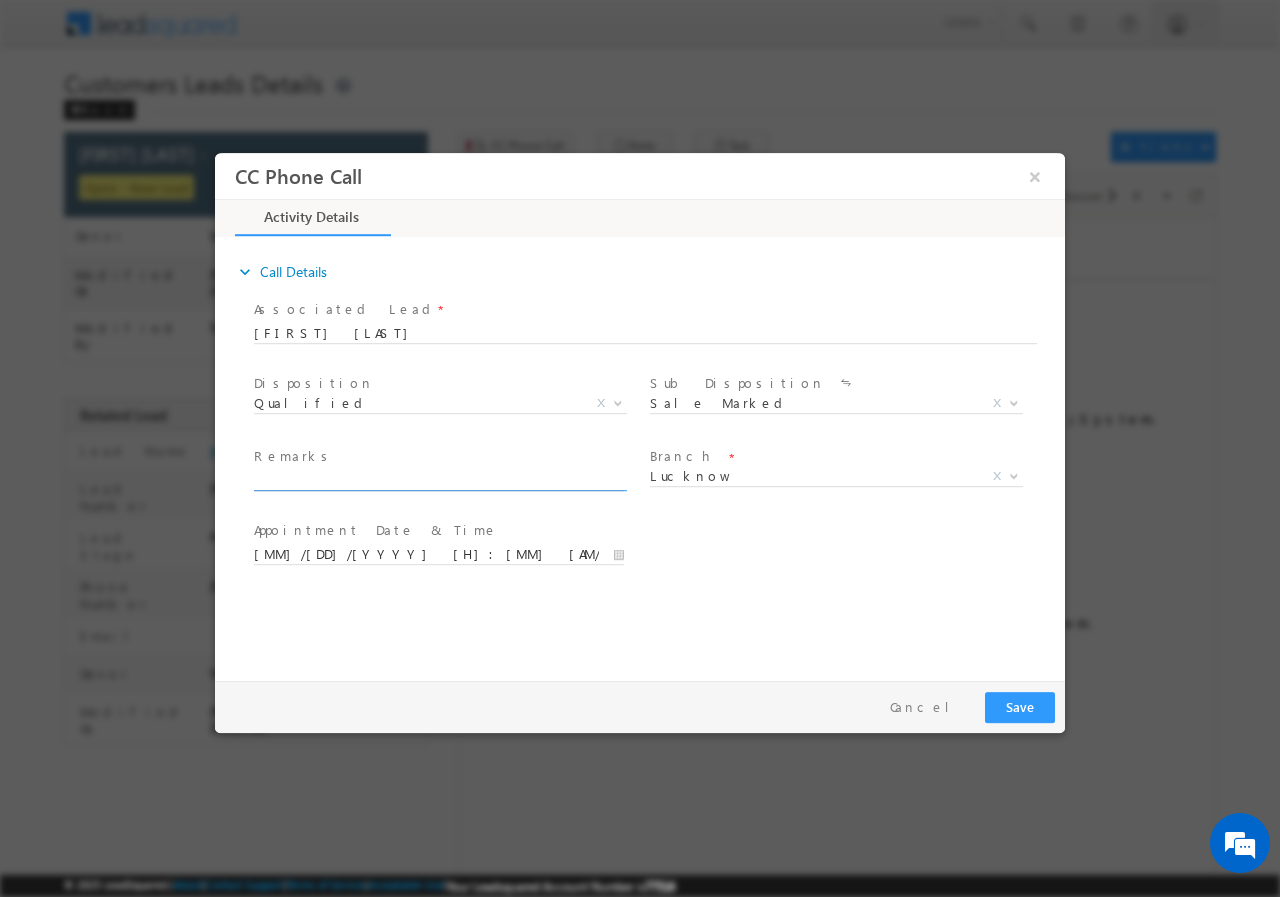 click at bounding box center (439, 480) 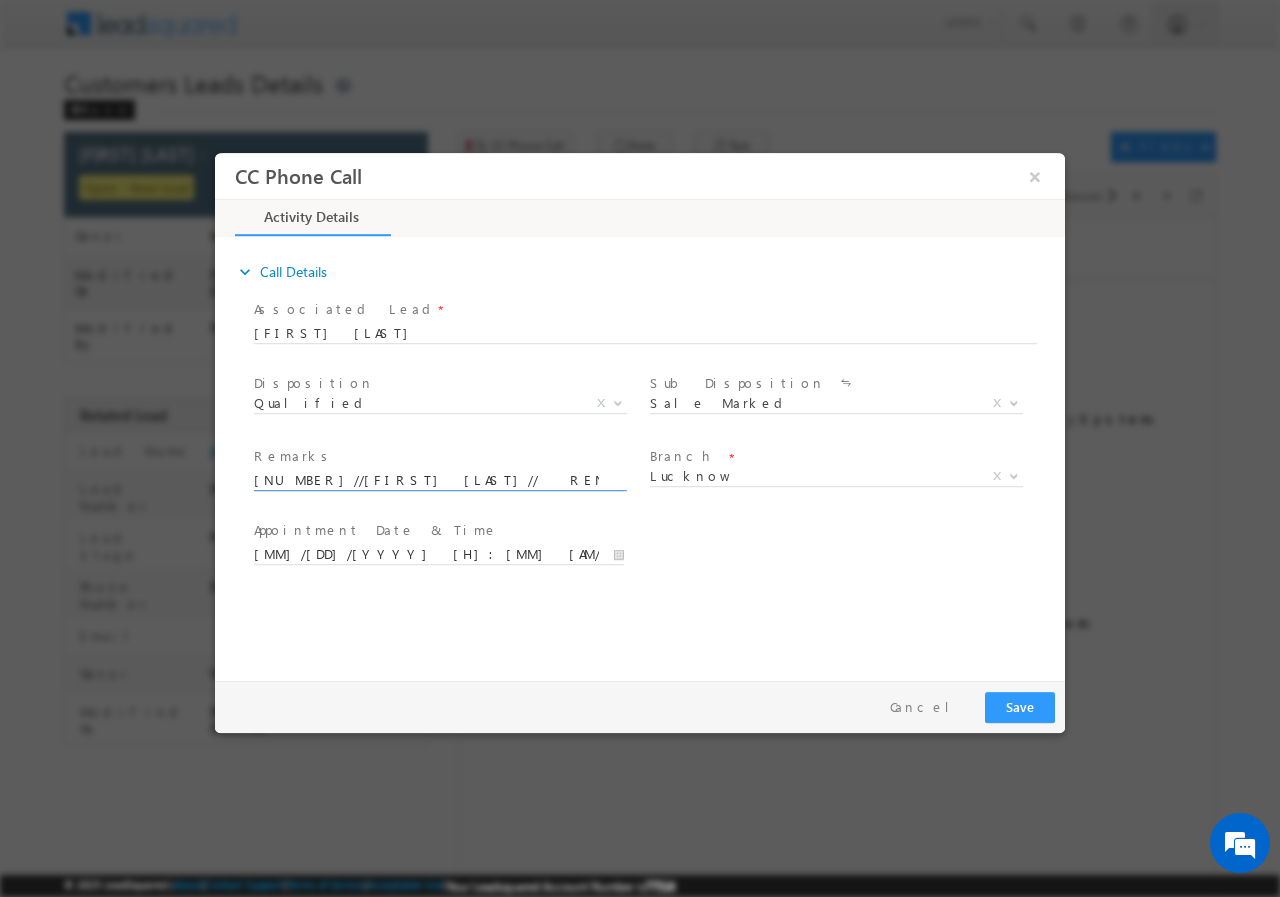 scroll, scrollTop: 0, scrollLeft: 614, axis: horizontal 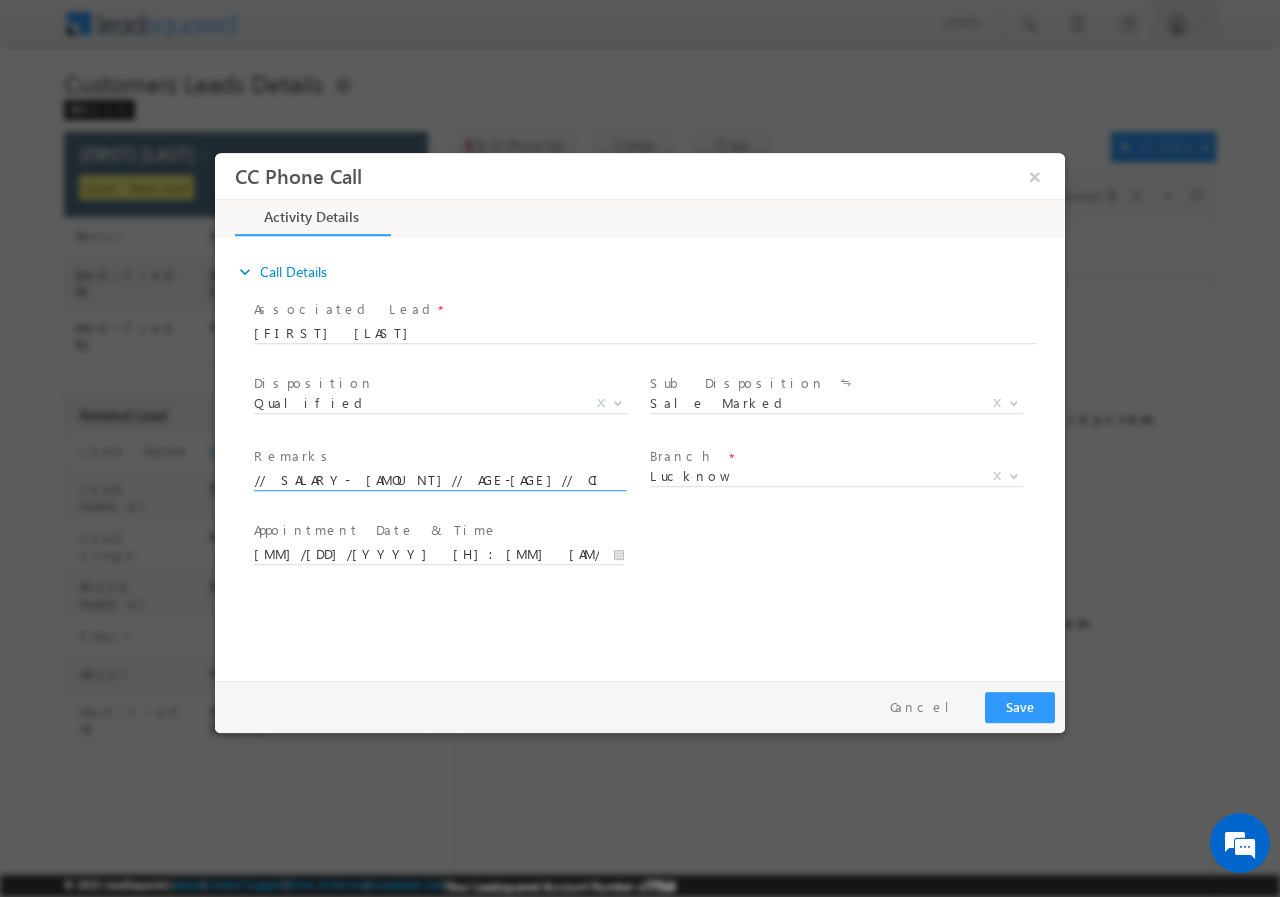 type on "[NUMBER]//[FIRST] [LAST]//  RENOVATION// LOAN REQ-[AMOUNT]// SALARY- [AMOUNT]// AGE-[AGE]// CIBIL-[NUMBER]// [POSTAL CODE]- [CITY]// Cx IS READY TO MEET RM TODAY AT [H] [AM/PM]" 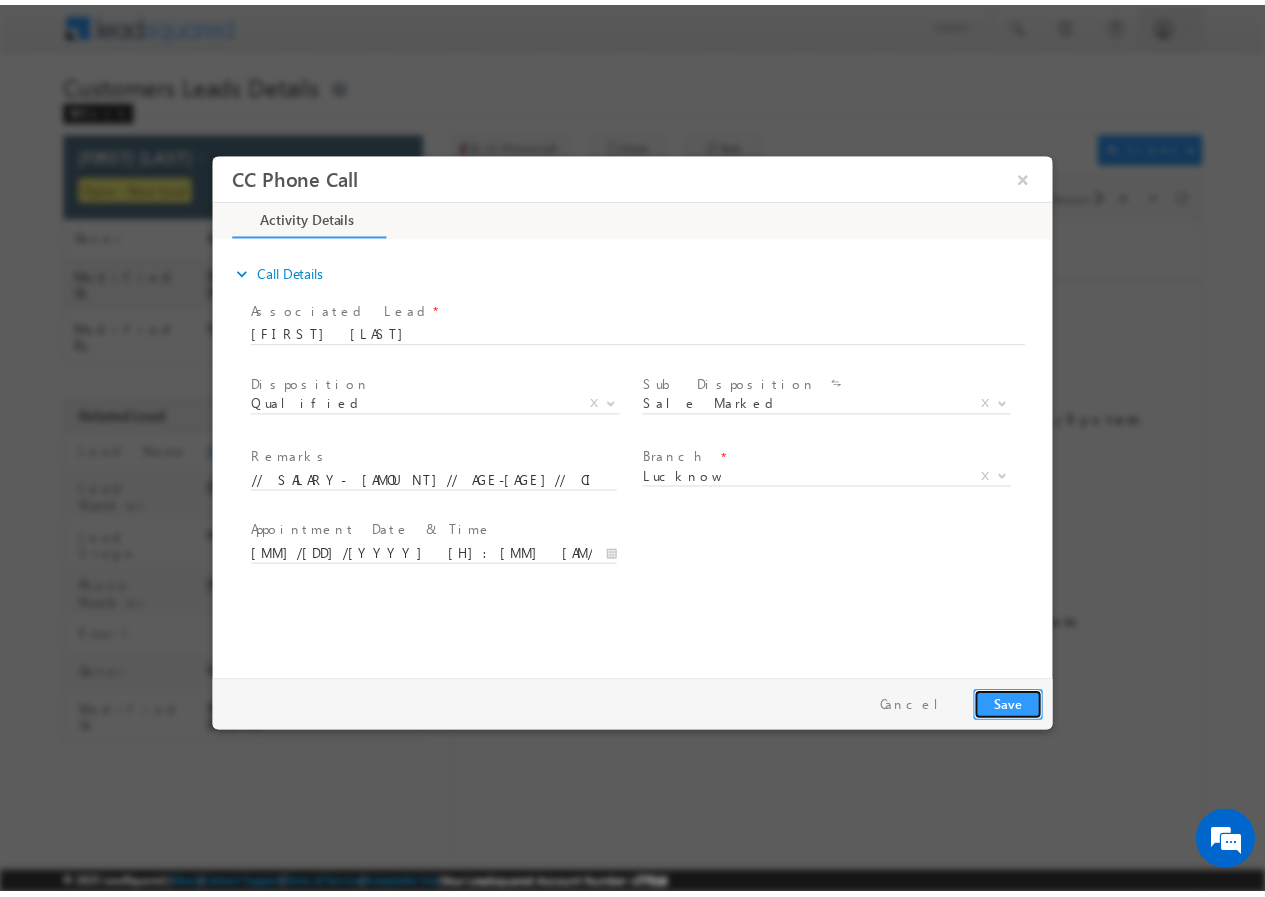 scroll, scrollTop: 0, scrollLeft: 0, axis: both 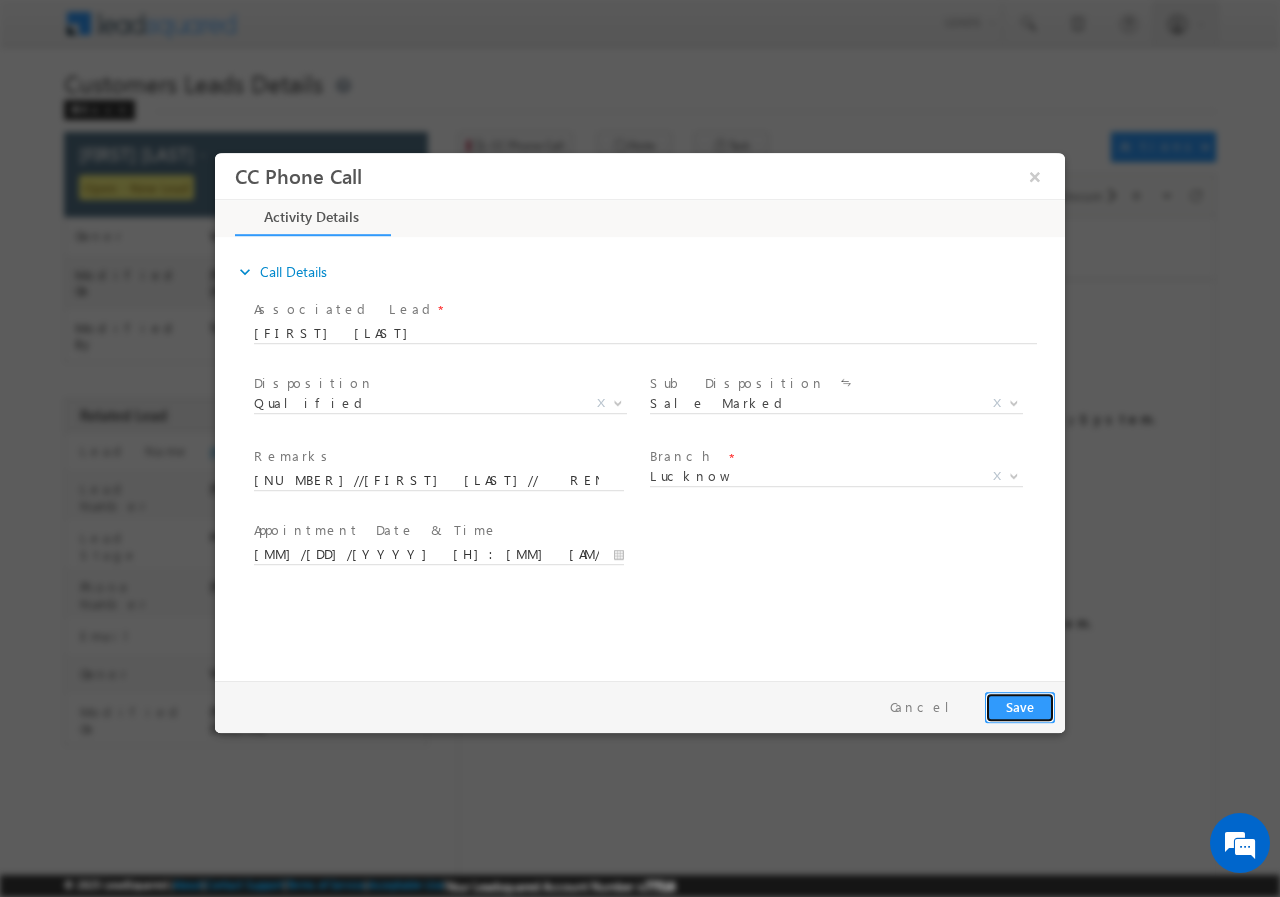 click on "Save" at bounding box center [1020, 706] 